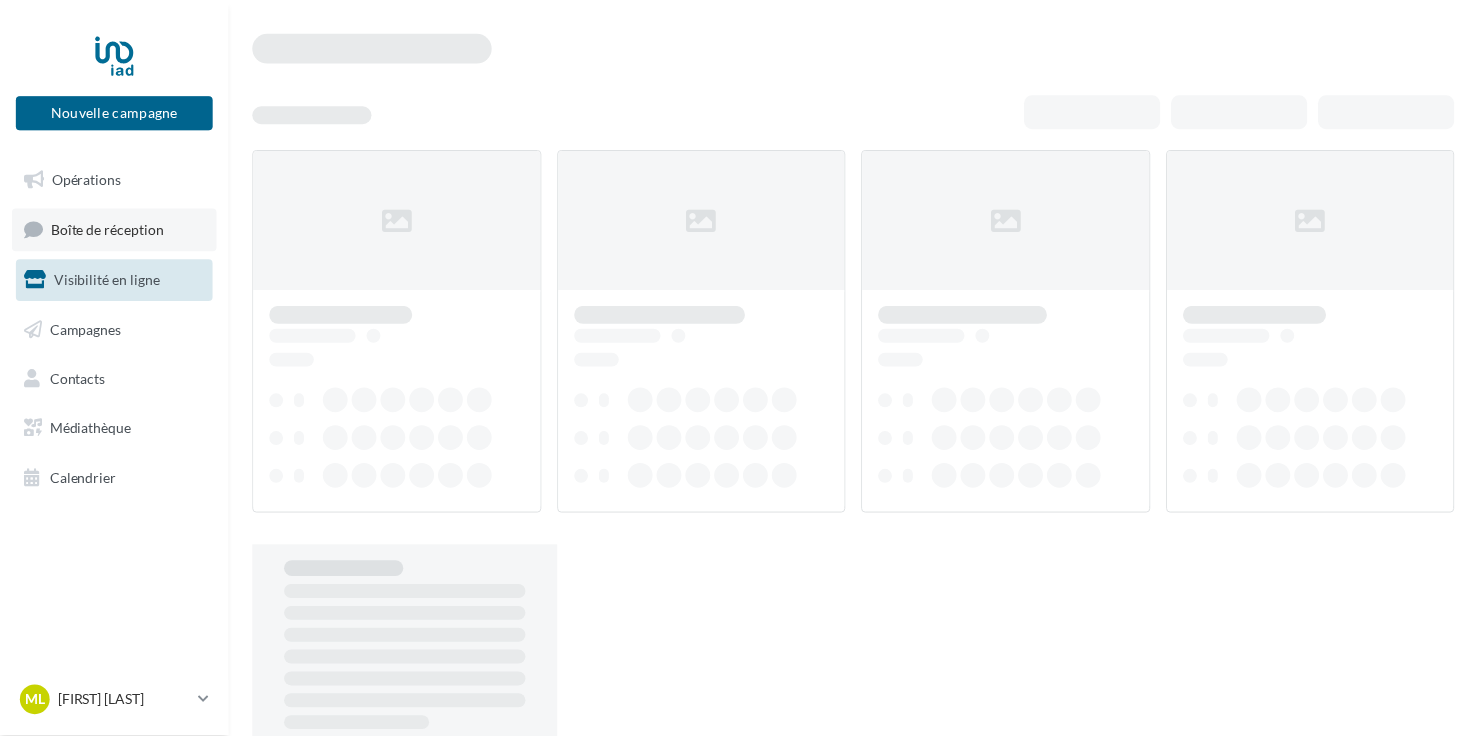 scroll, scrollTop: 0, scrollLeft: 0, axis: both 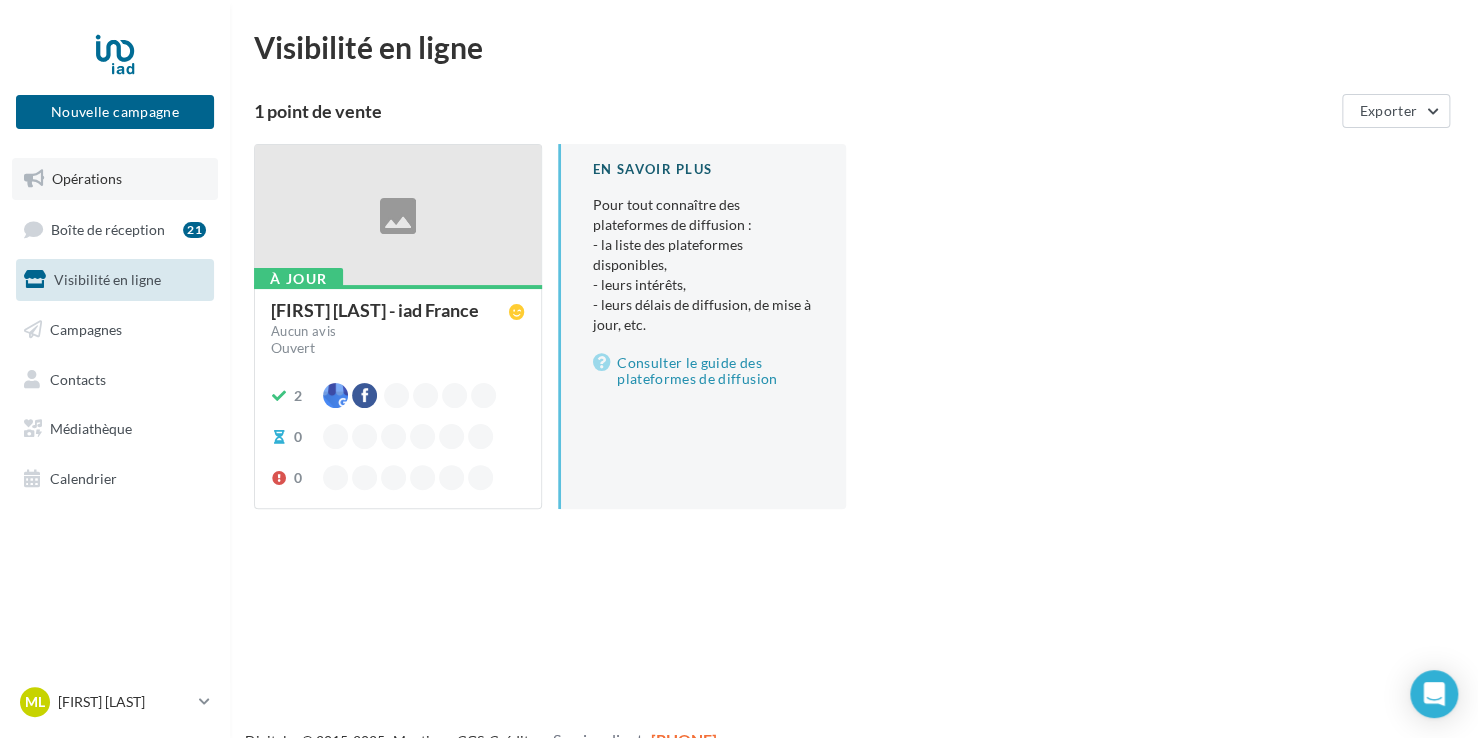 click on "Opérations" at bounding box center (87, 178) 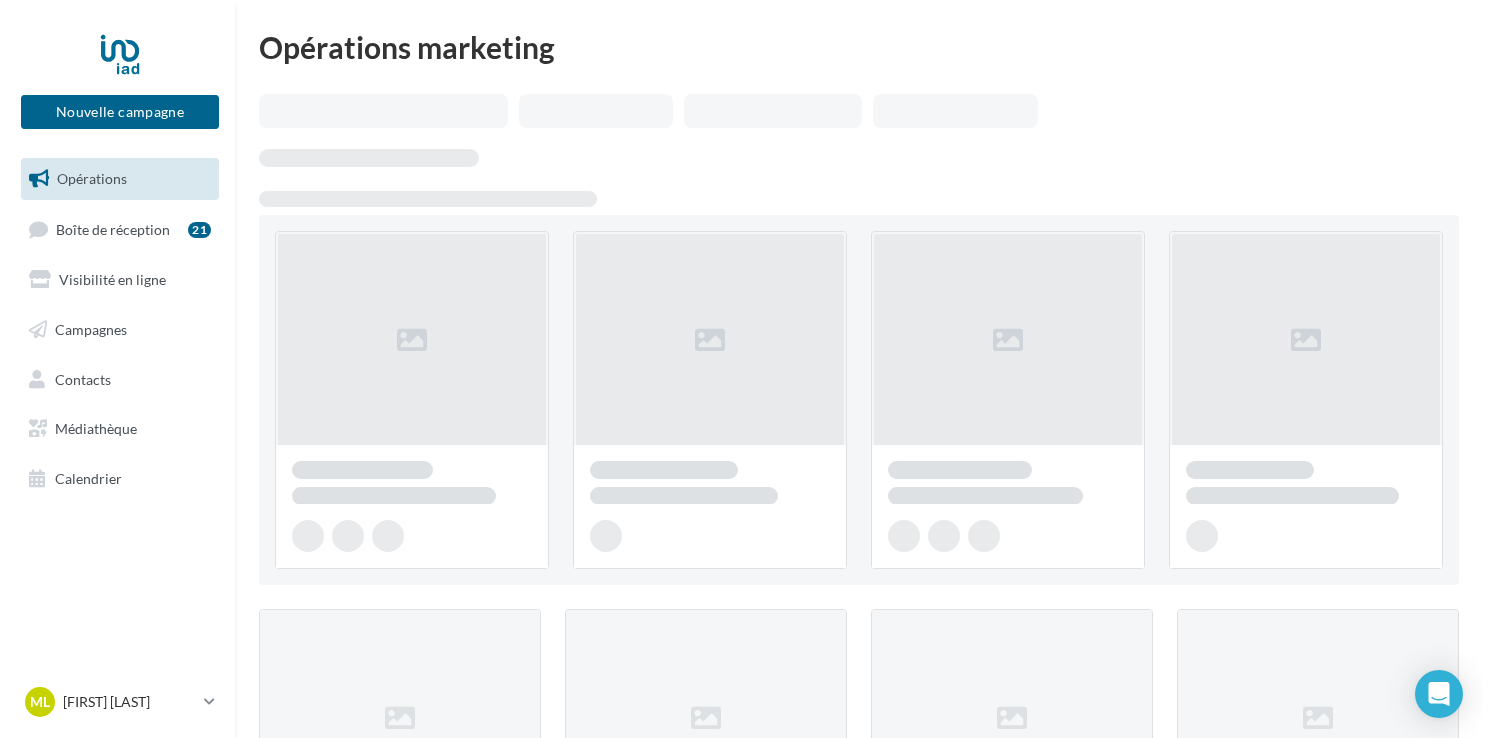 scroll, scrollTop: 0, scrollLeft: 0, axis: both 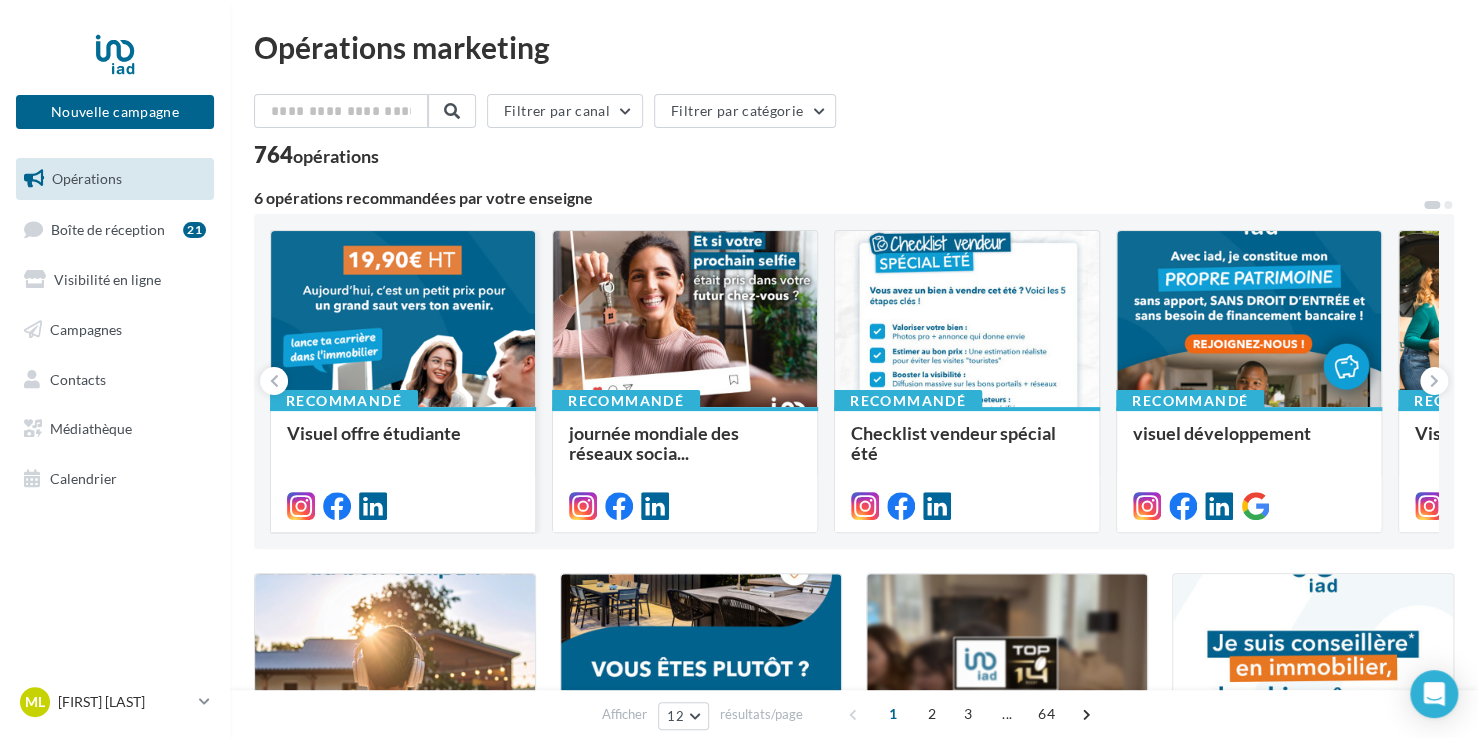 click at bounding box center (403, 320) 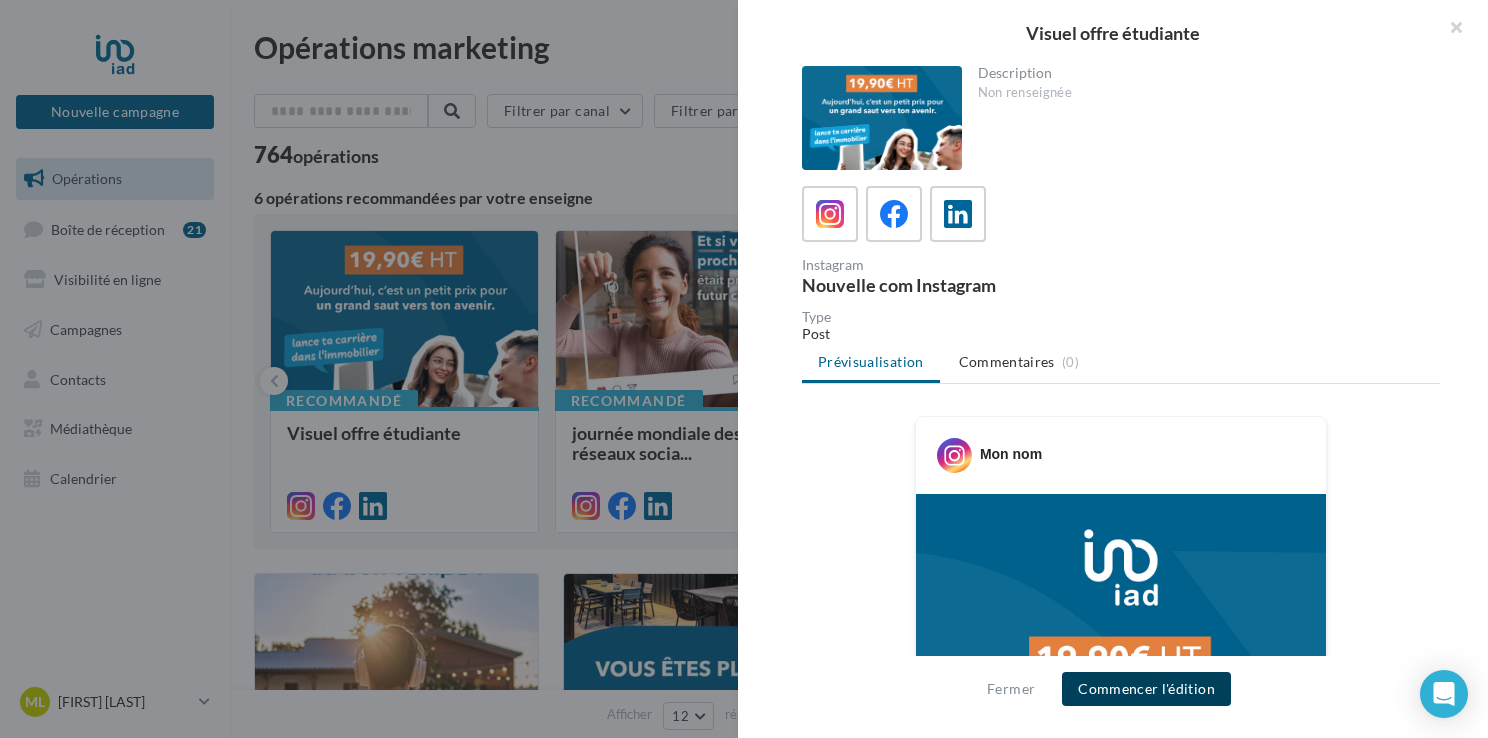 click on "Commencer l'édition" at bounding box center (1146, 689) 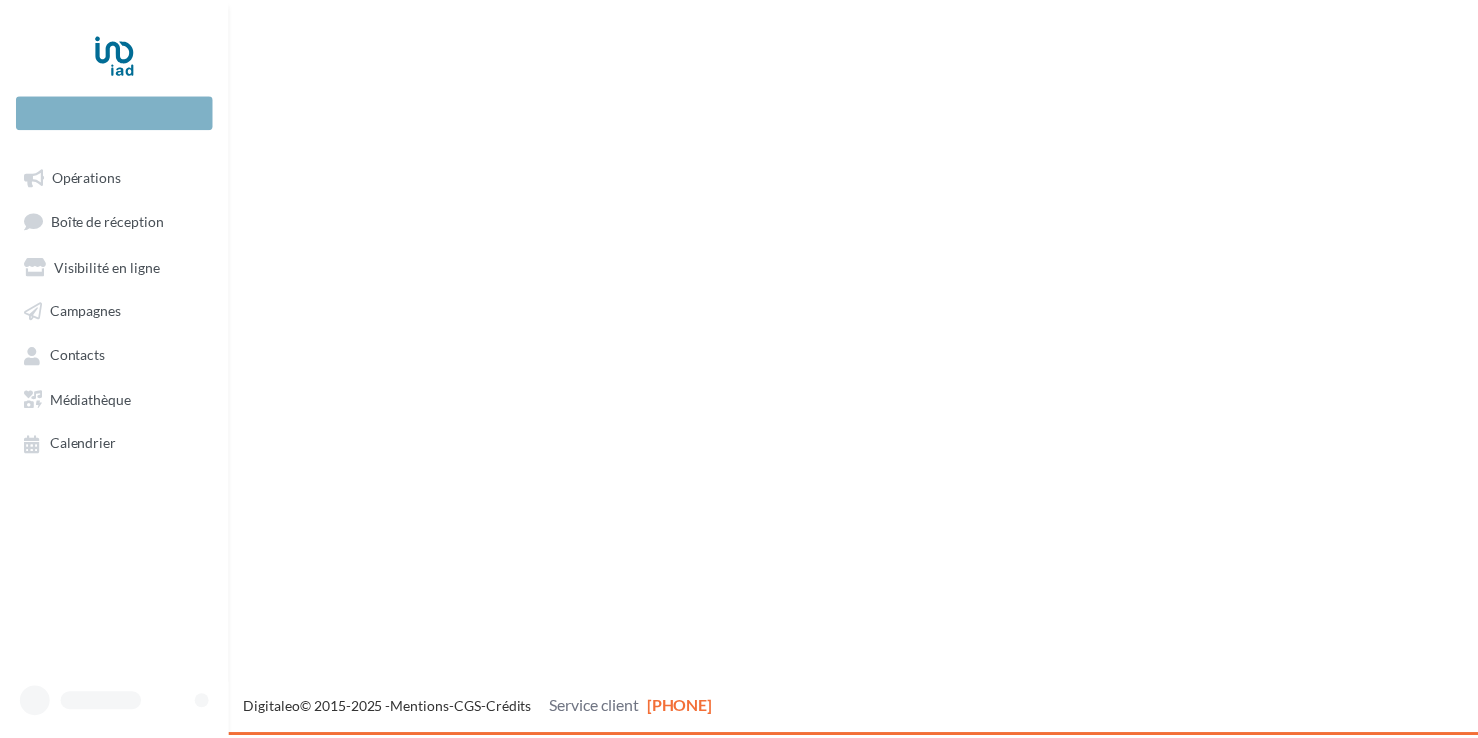 scroll, scrollTop: 0, scrollLeft: 0, axis: both 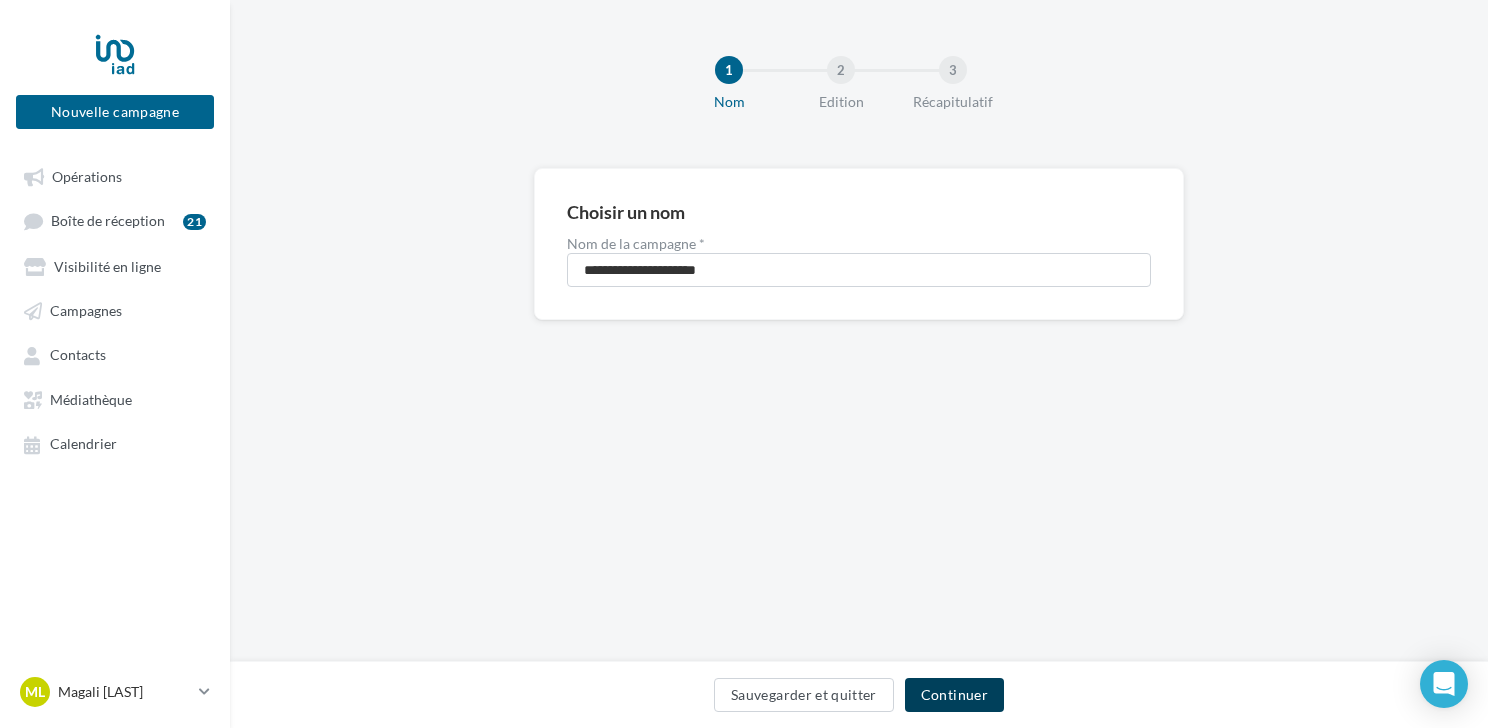click on "Continuer" at bounding box center [954, 695] 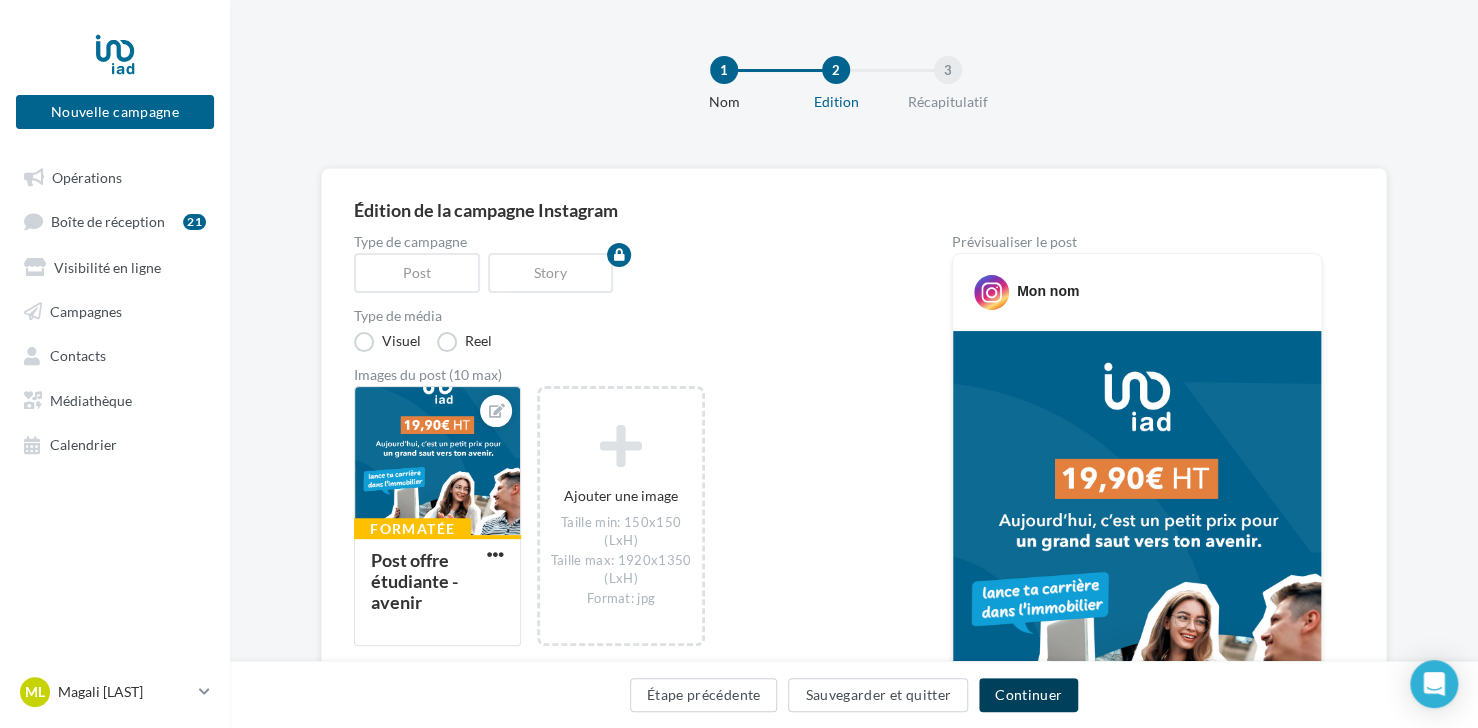 click on "Continuer" at bounding box center (1028, 695) 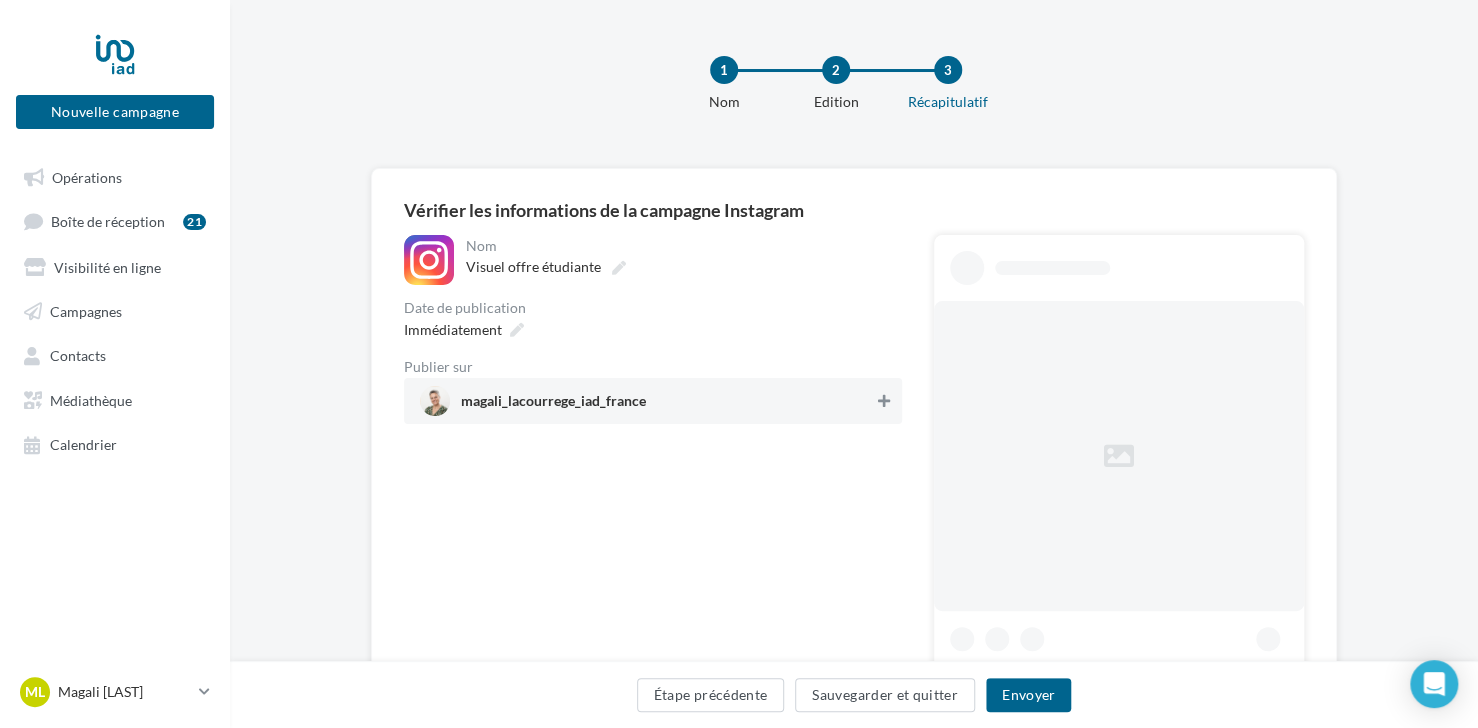 click at bounding box center [884, 401] 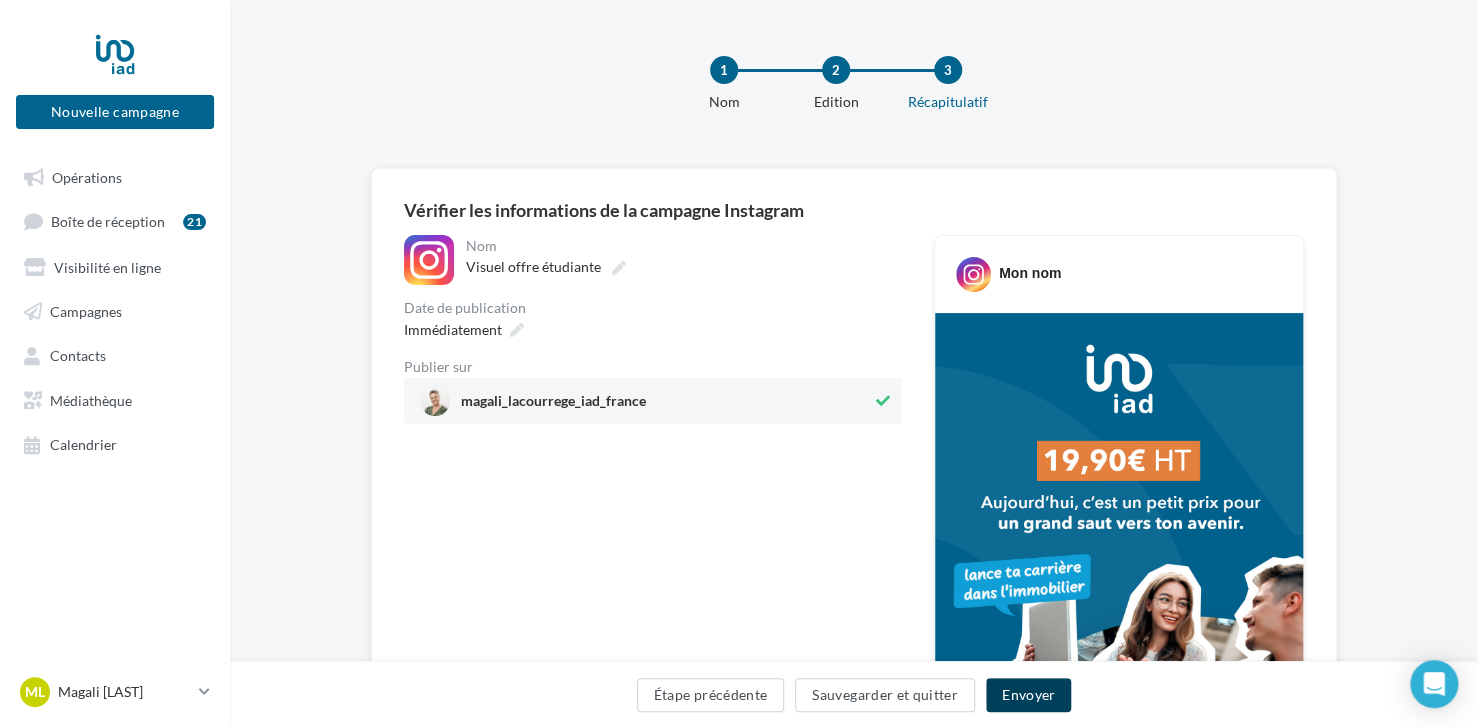 click on "Envoyer" at bounding box center (1028, 695) 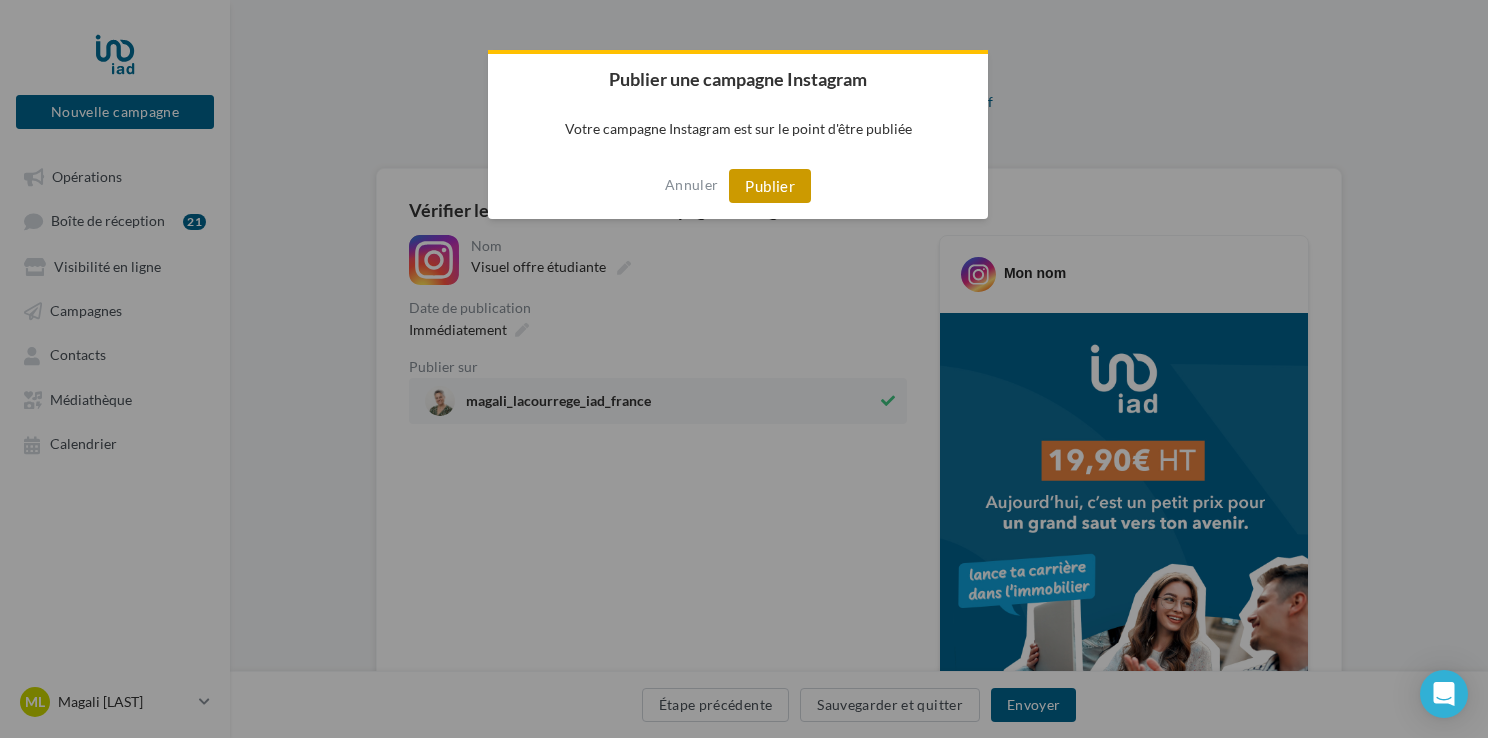 click on "Publier" at bounding box center (770, 186) 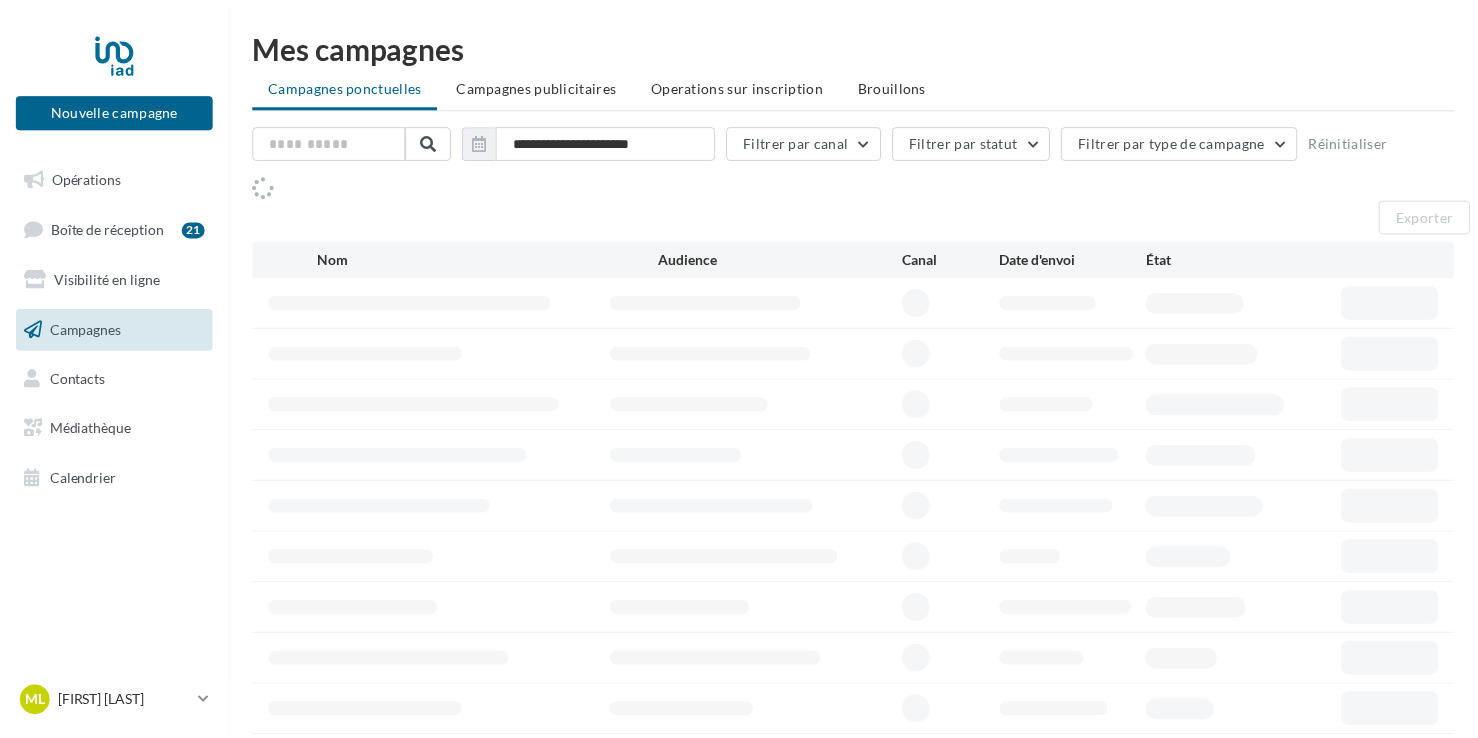 scroll, scrollTop: 0, scrollLeft: 0, axis: both 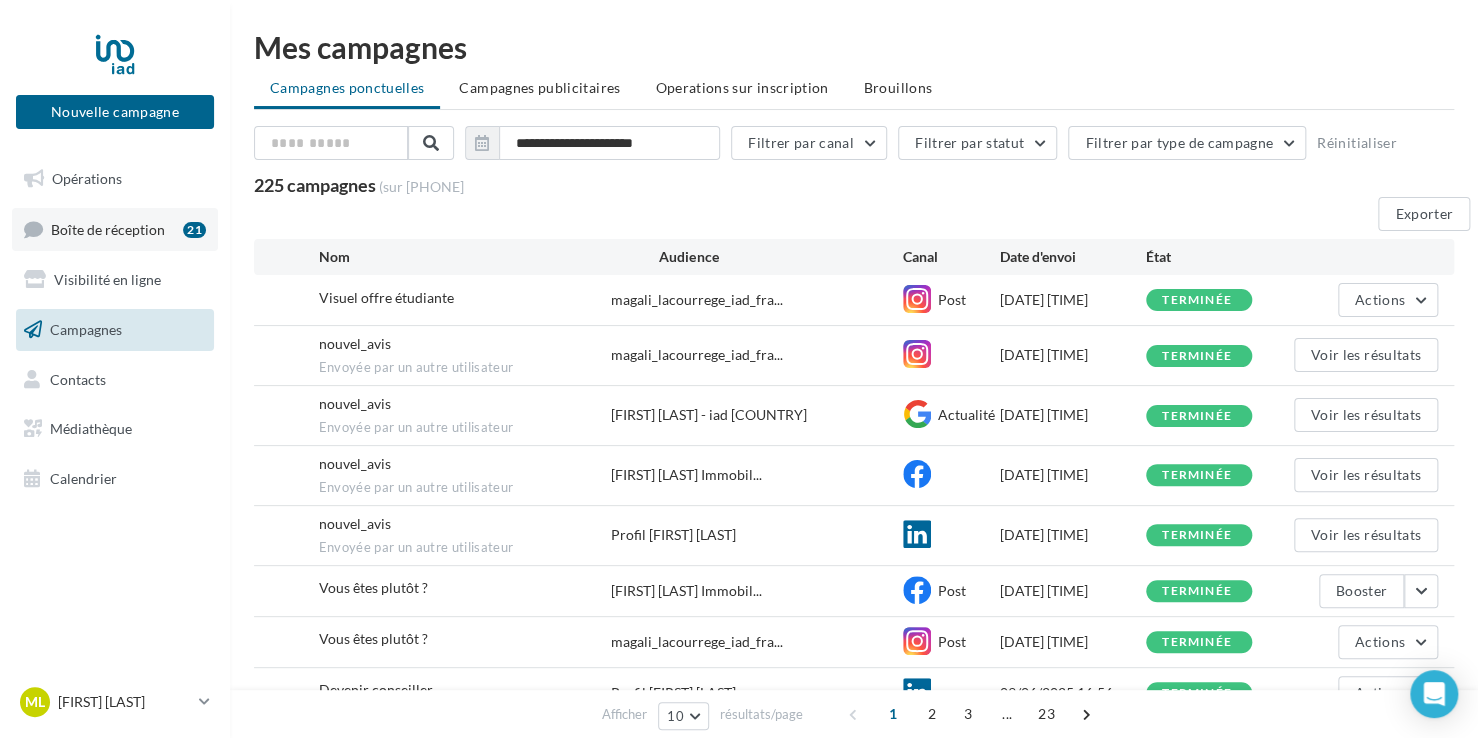 click on "Boîte de réception" at bounding box center (108, 228) 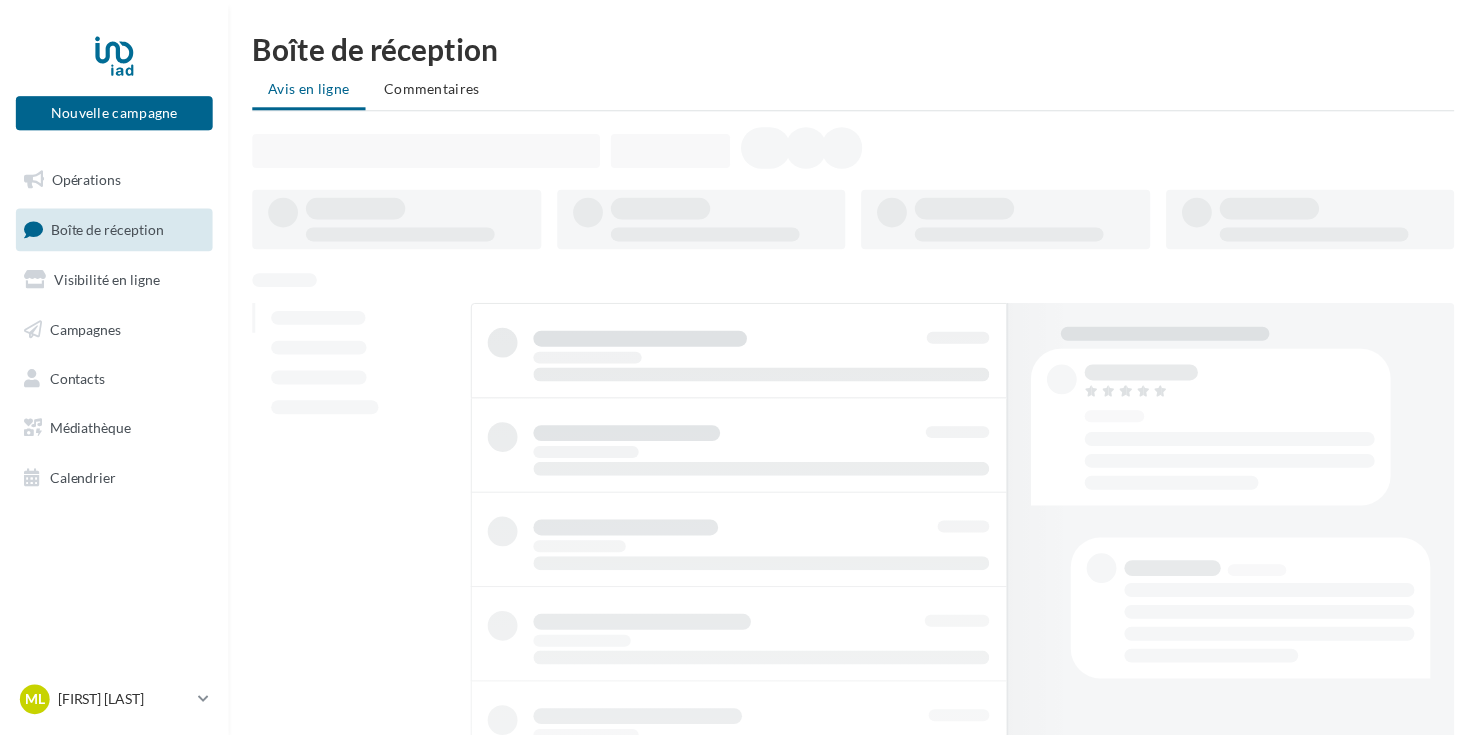 scroll, scrollTop: 0, scrollLeft: 0, axis: both 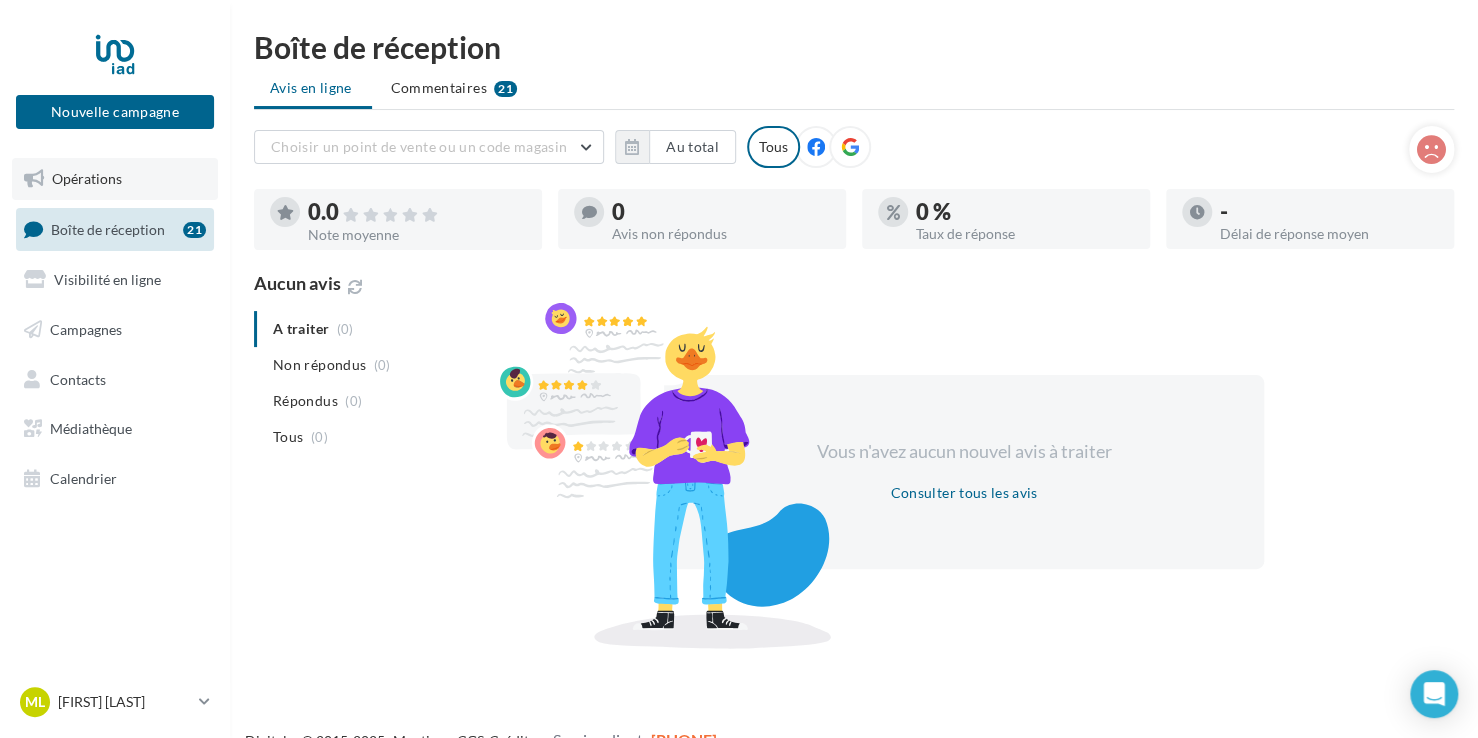 click on "Opérations" at bounding box center [115, 179] 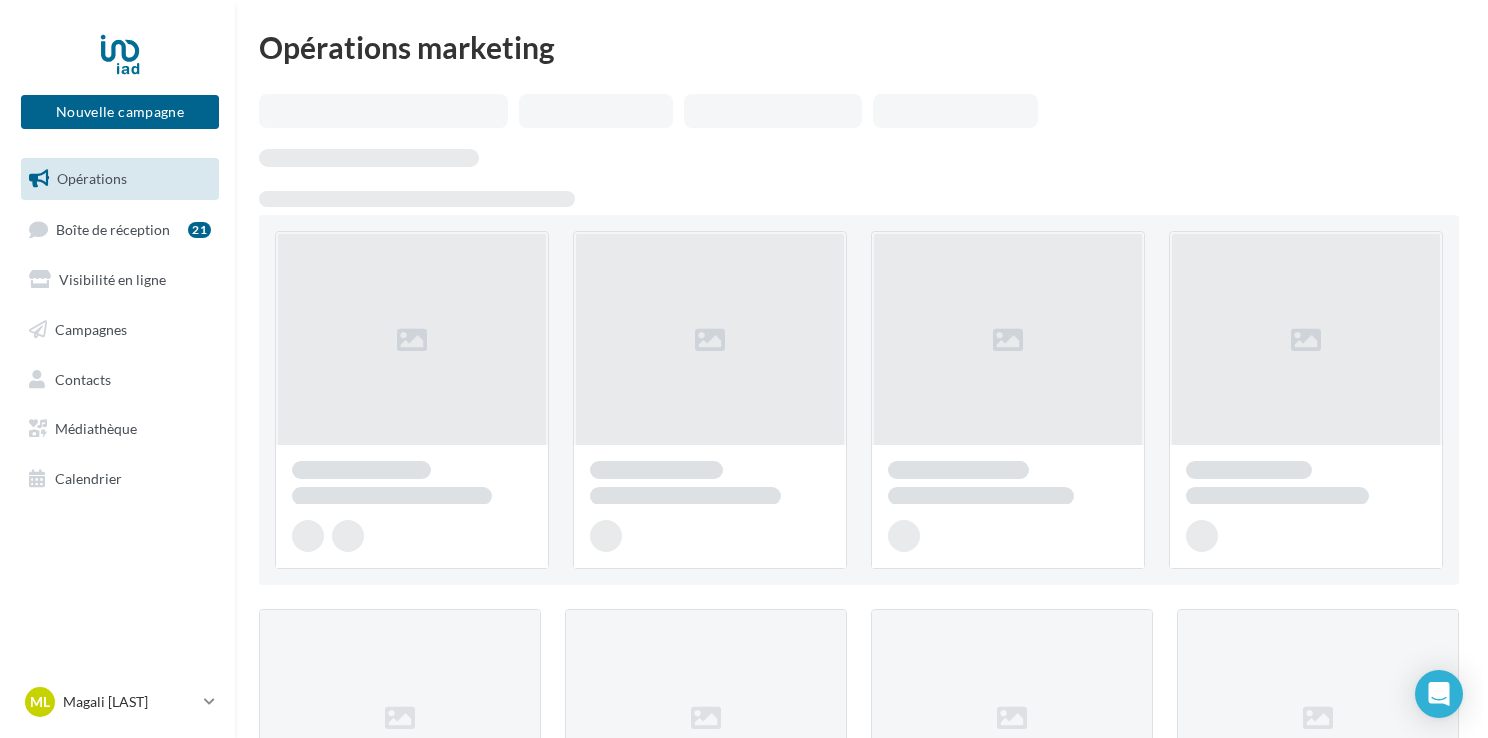 scroll, scrollTop: 0, scrollLeft: 0, axis: both 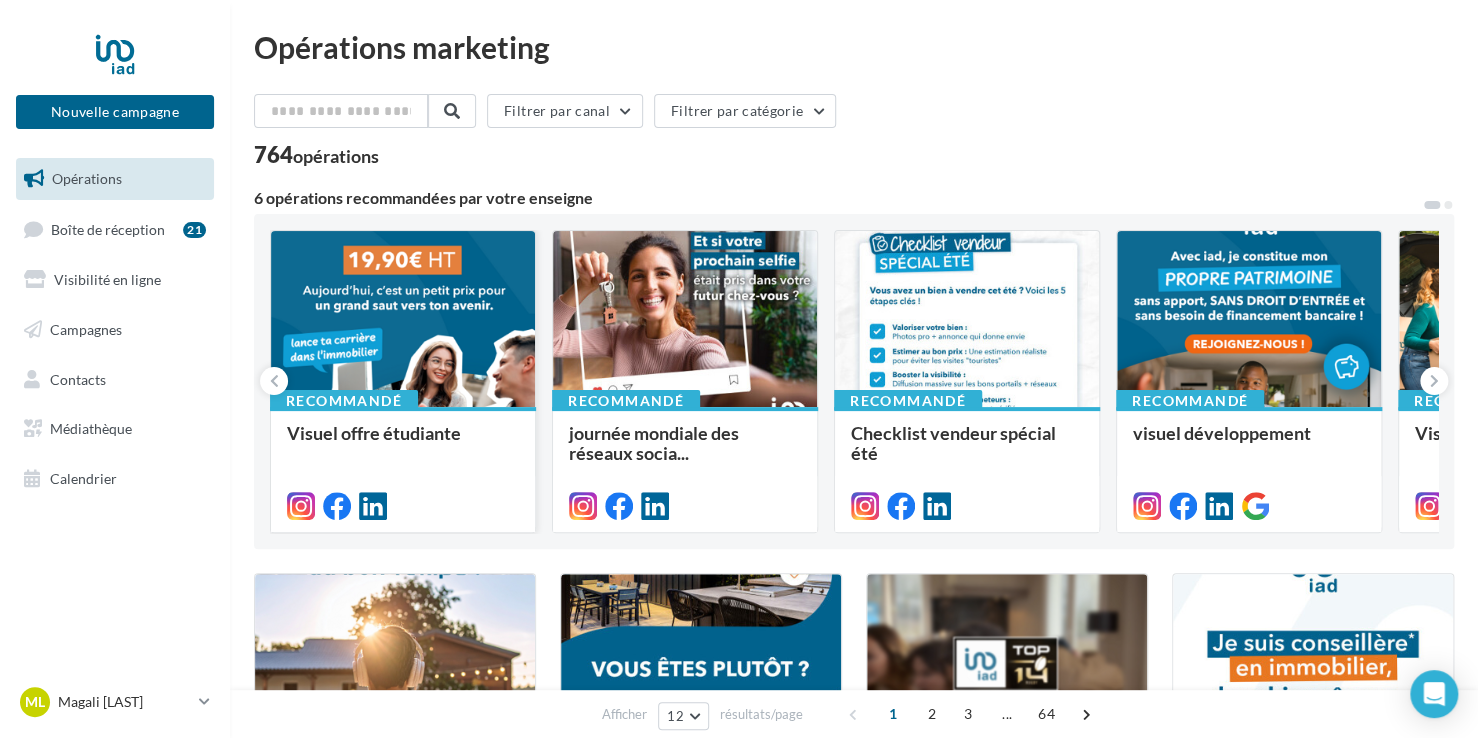 click at bounding box center [403, 320] 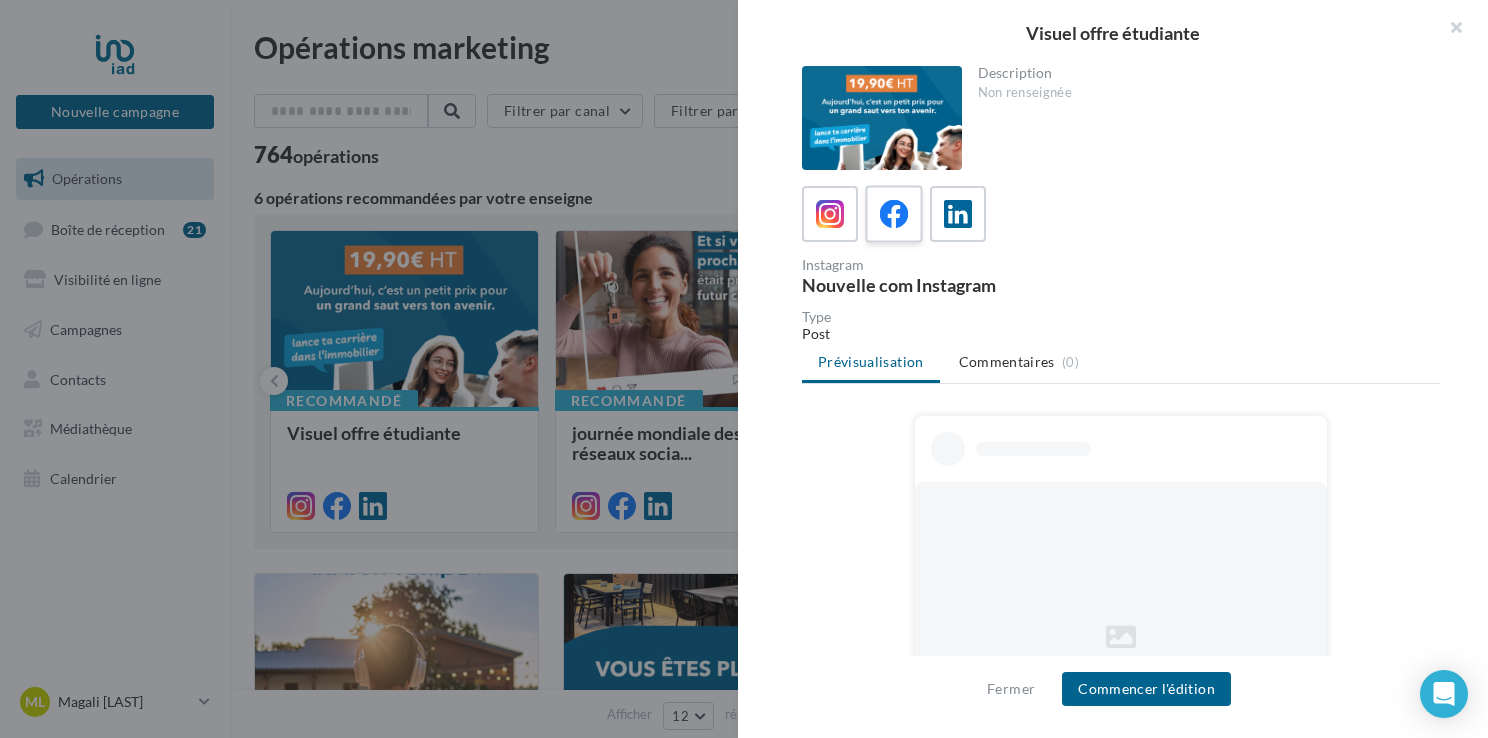 click at bounding box center (894, 214) 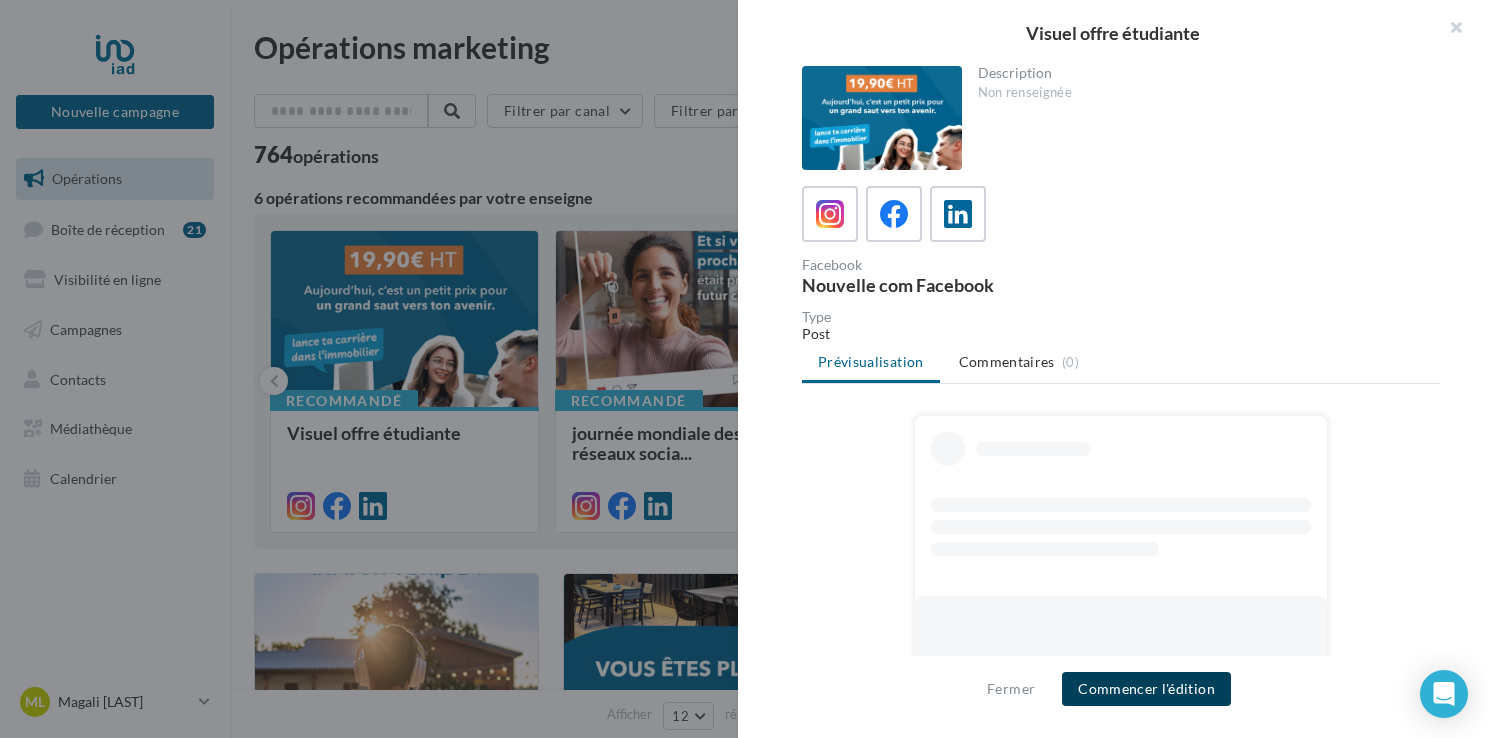 click on "Commencer l'édition" at bounding box center (1146, 689) 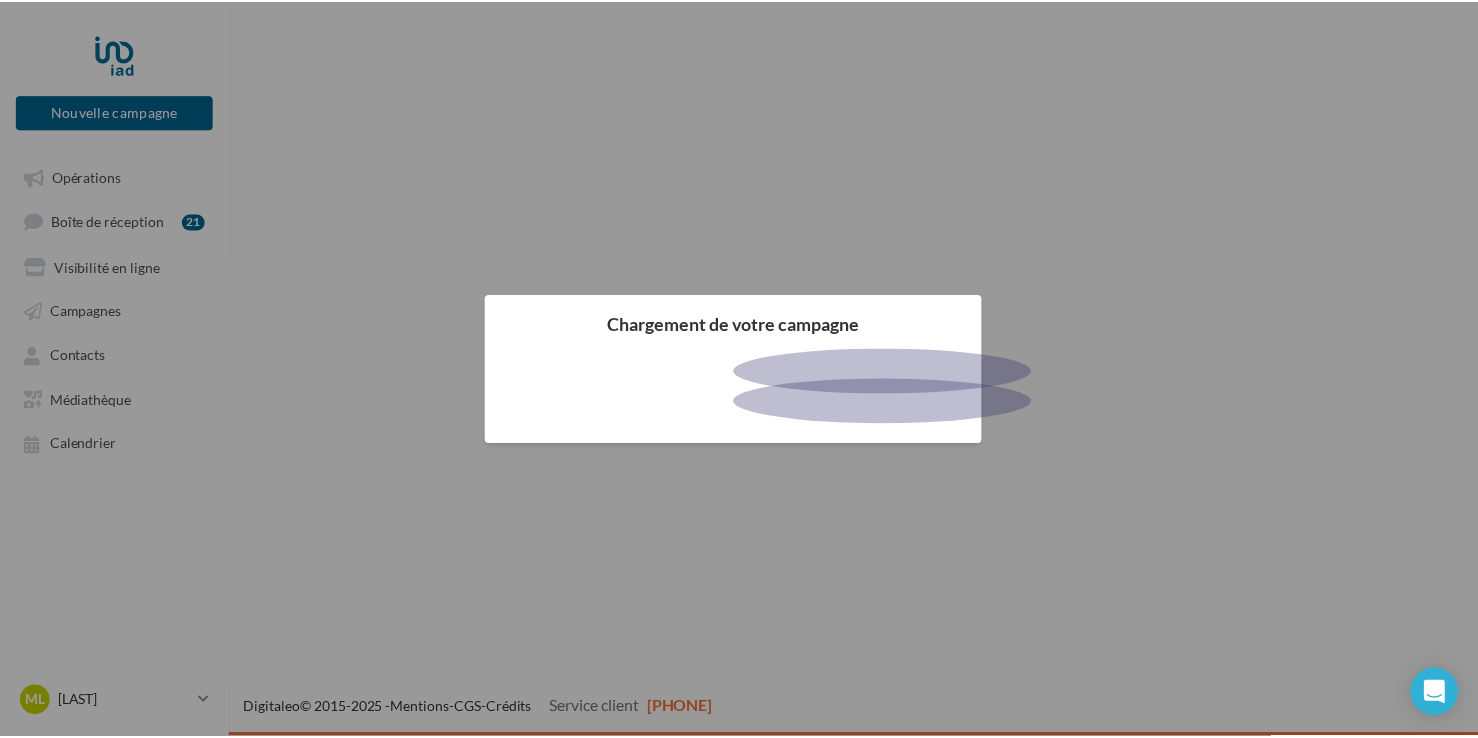 scroll, scrollTop: 0, scrollLeft: 0, axis: both 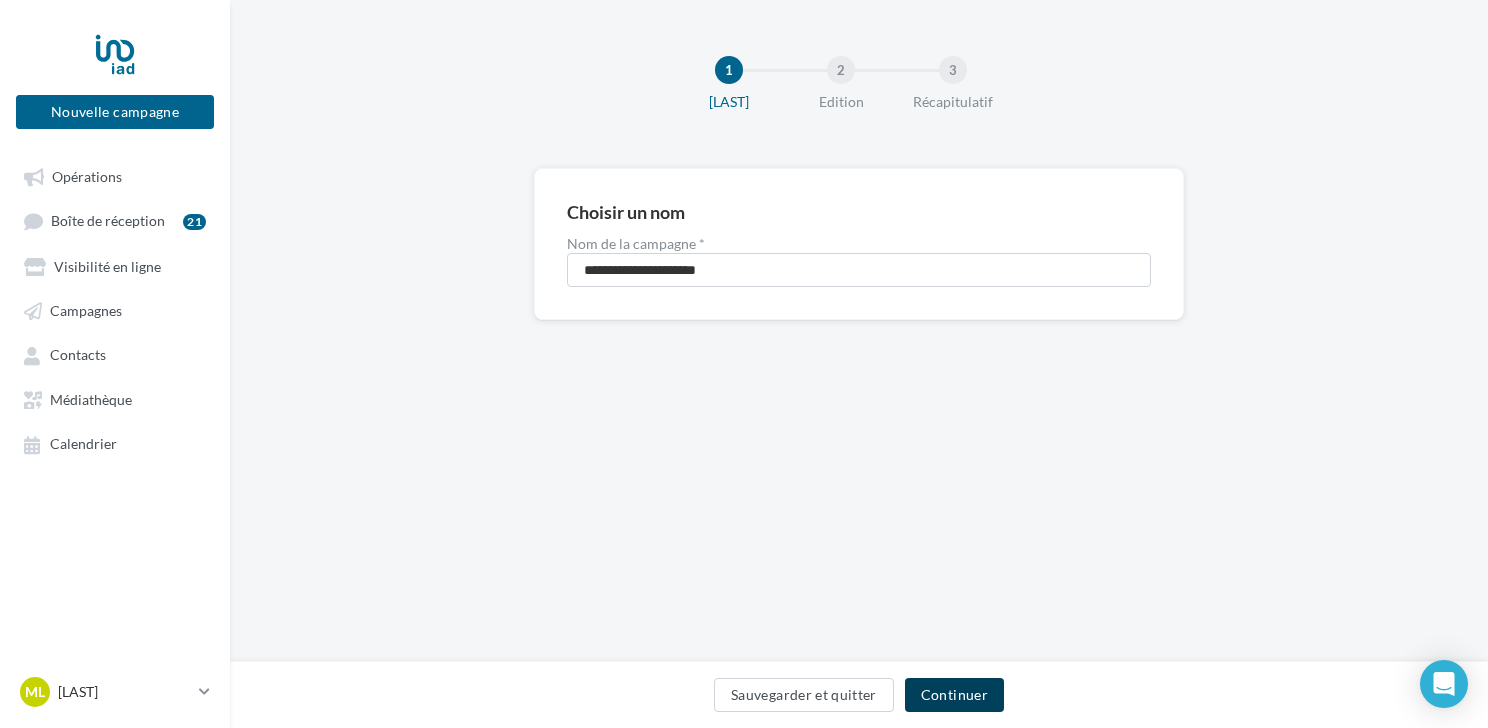 click on "Continuer" at bounding box center (954, 695) 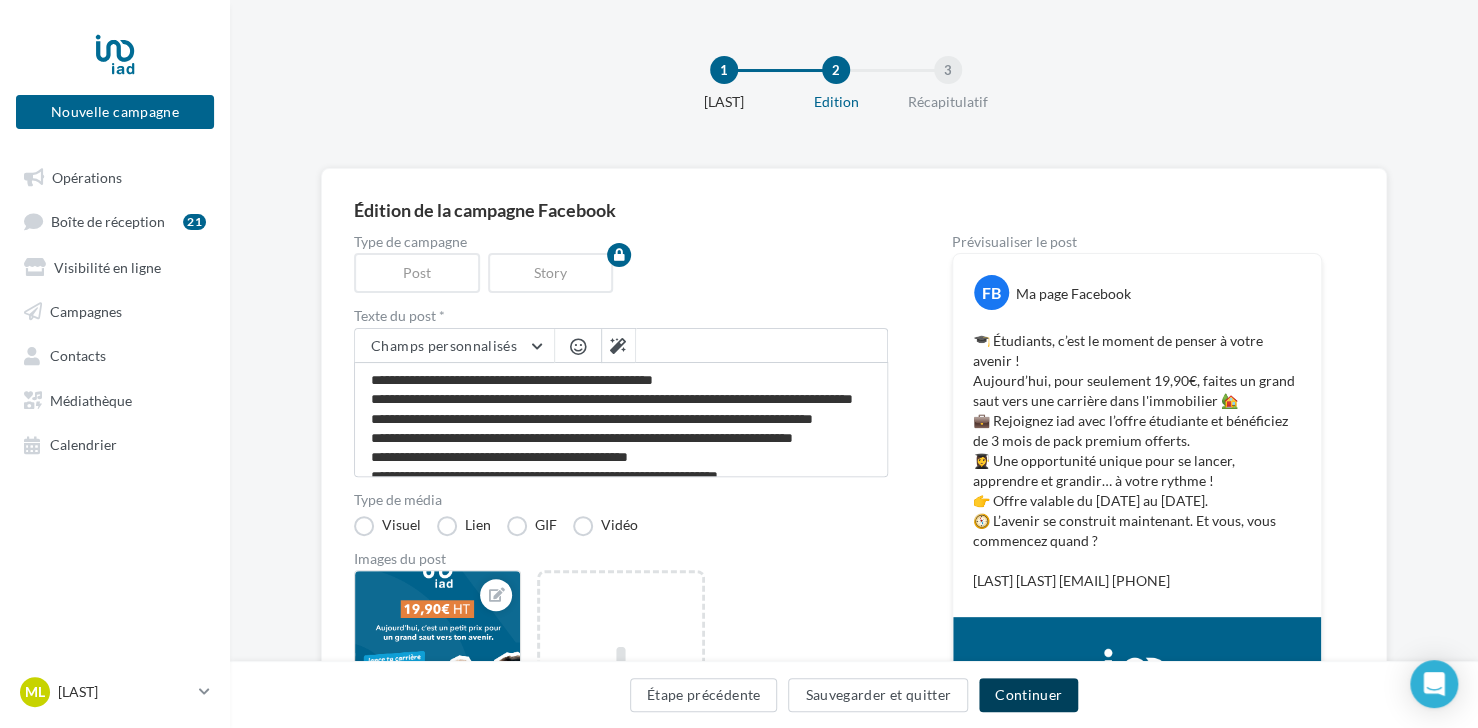 click on "Continuer" at bounding box center [1028, 695] 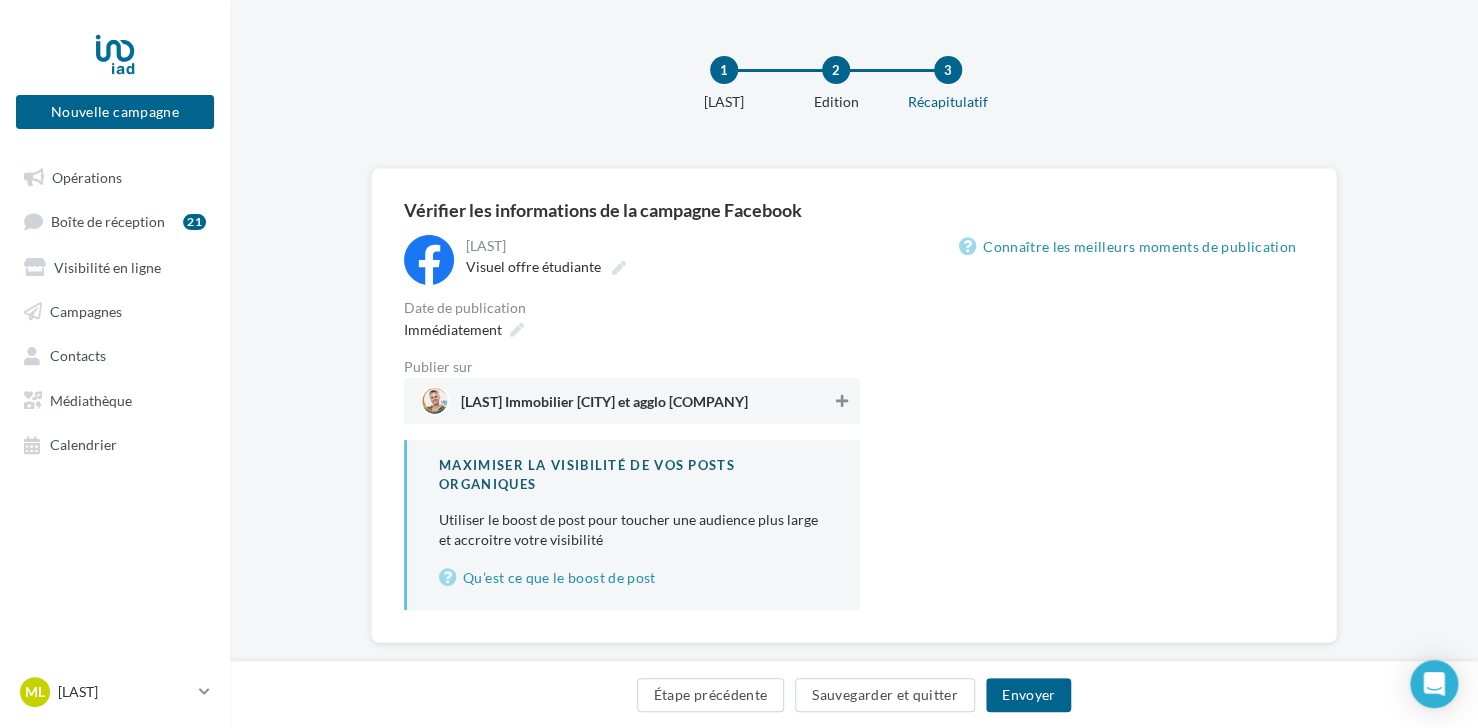 click at bounding box center (842, 401) 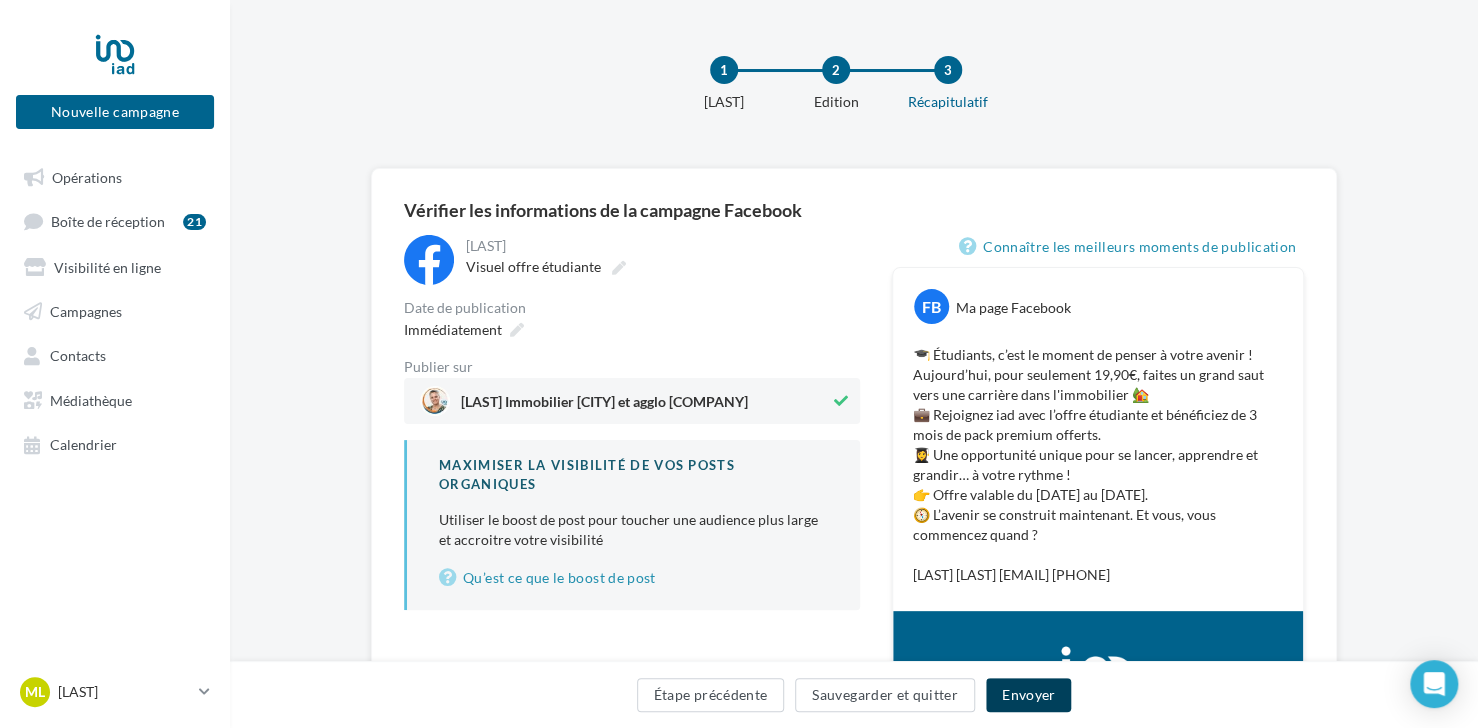 click on "Envoyer" at bounding box center (1028, 695) 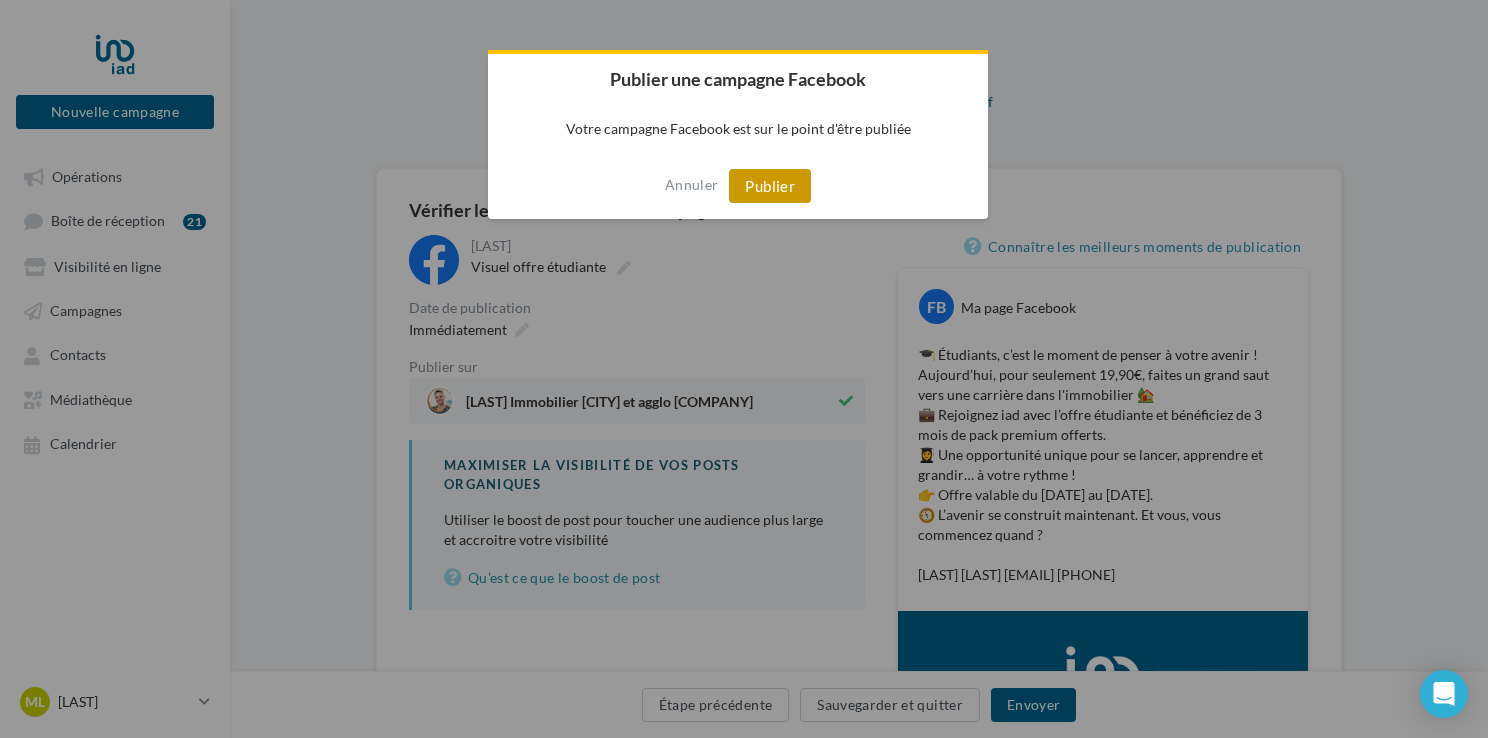 click on "Publier" at bounding box center [770, 186] 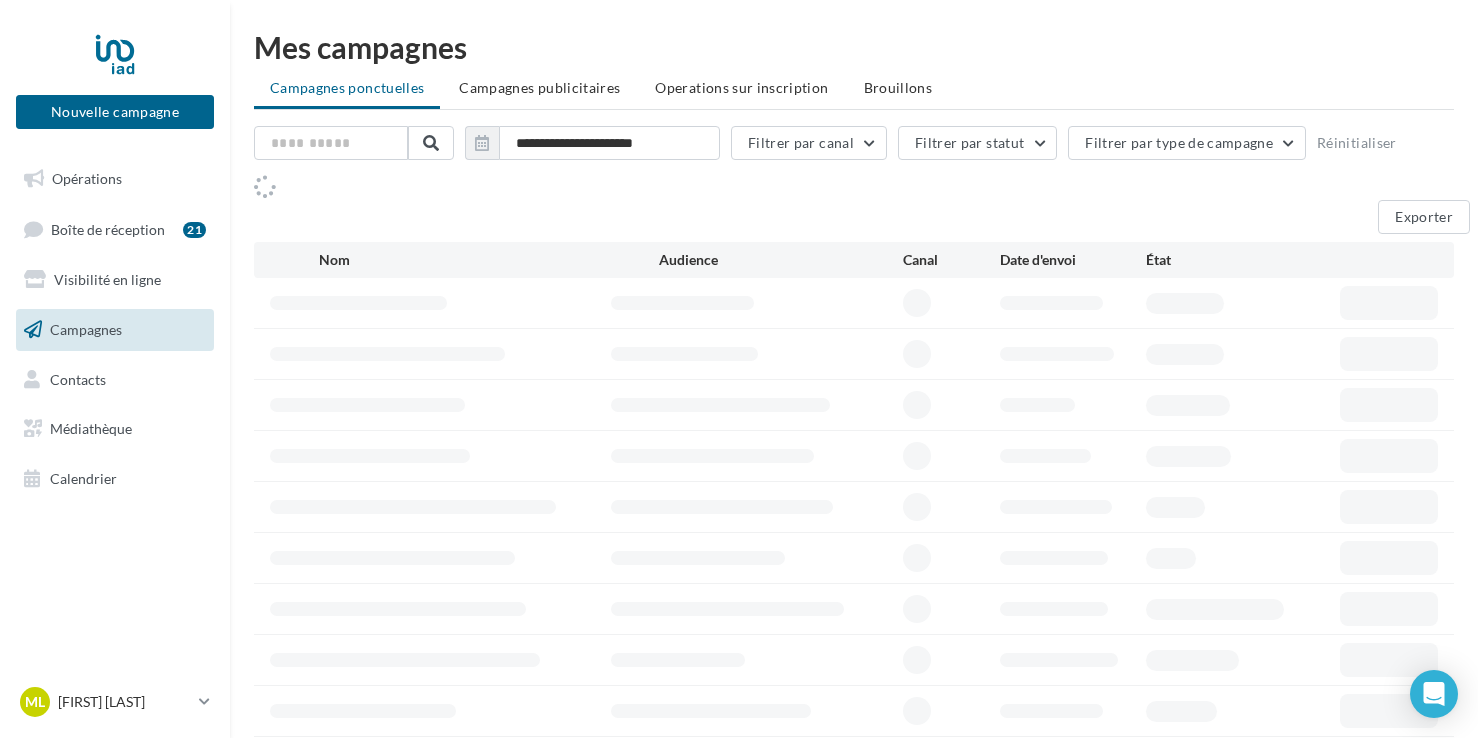 scroll, scrollTop: 0, scrollLeft: 0, axis: both 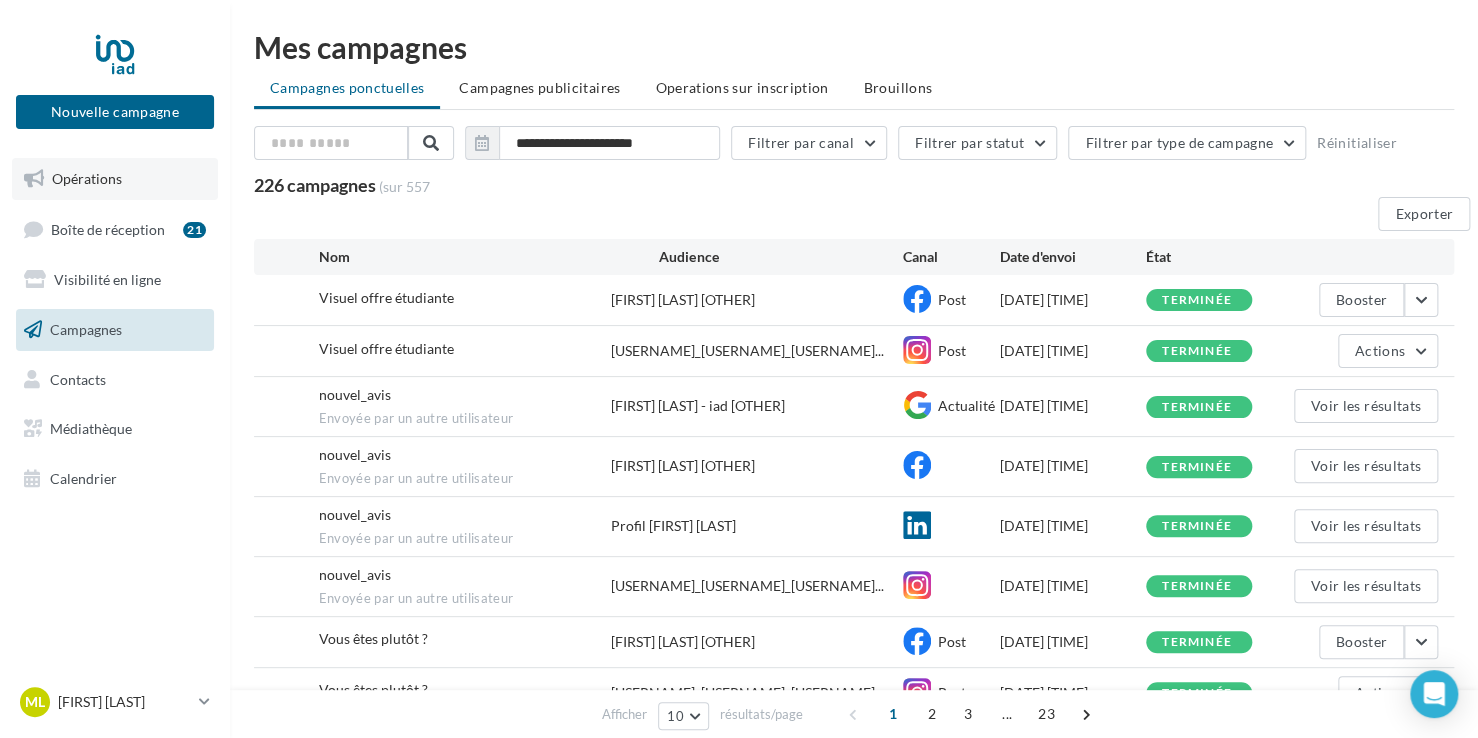 click on "Opérations" at bounding box center [87, 178] 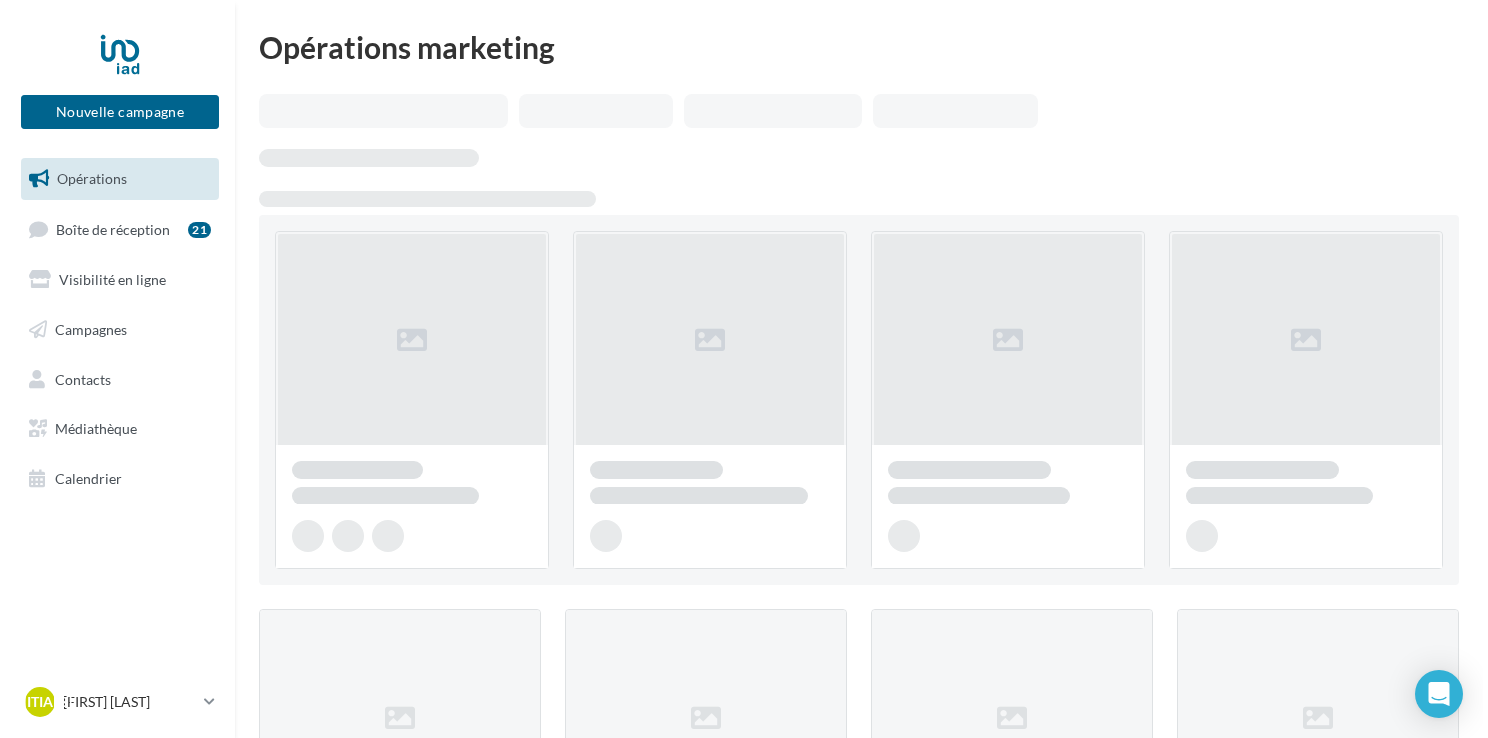 scroll, scrollTop: 0, scrollLeft: 0, axis: both 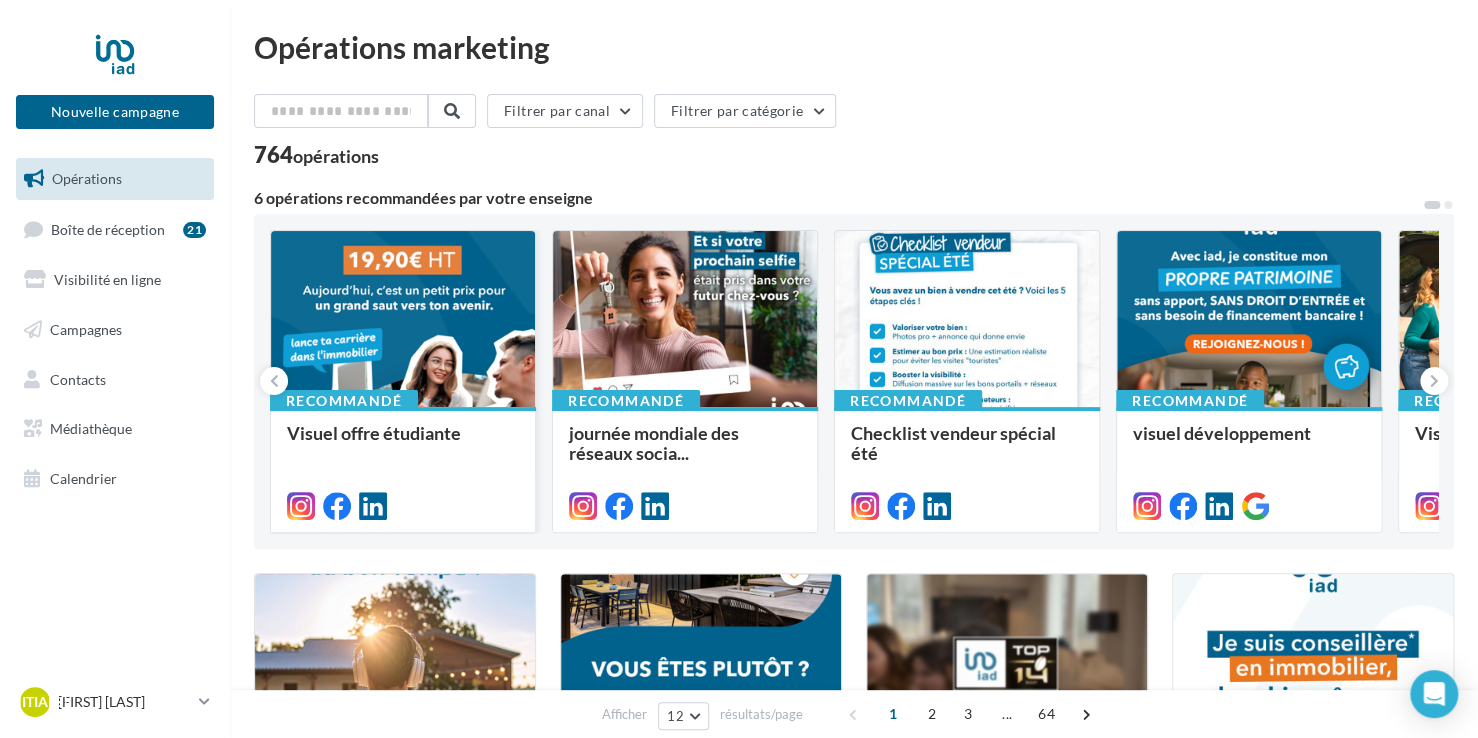 click at bounding box center [403, 320] 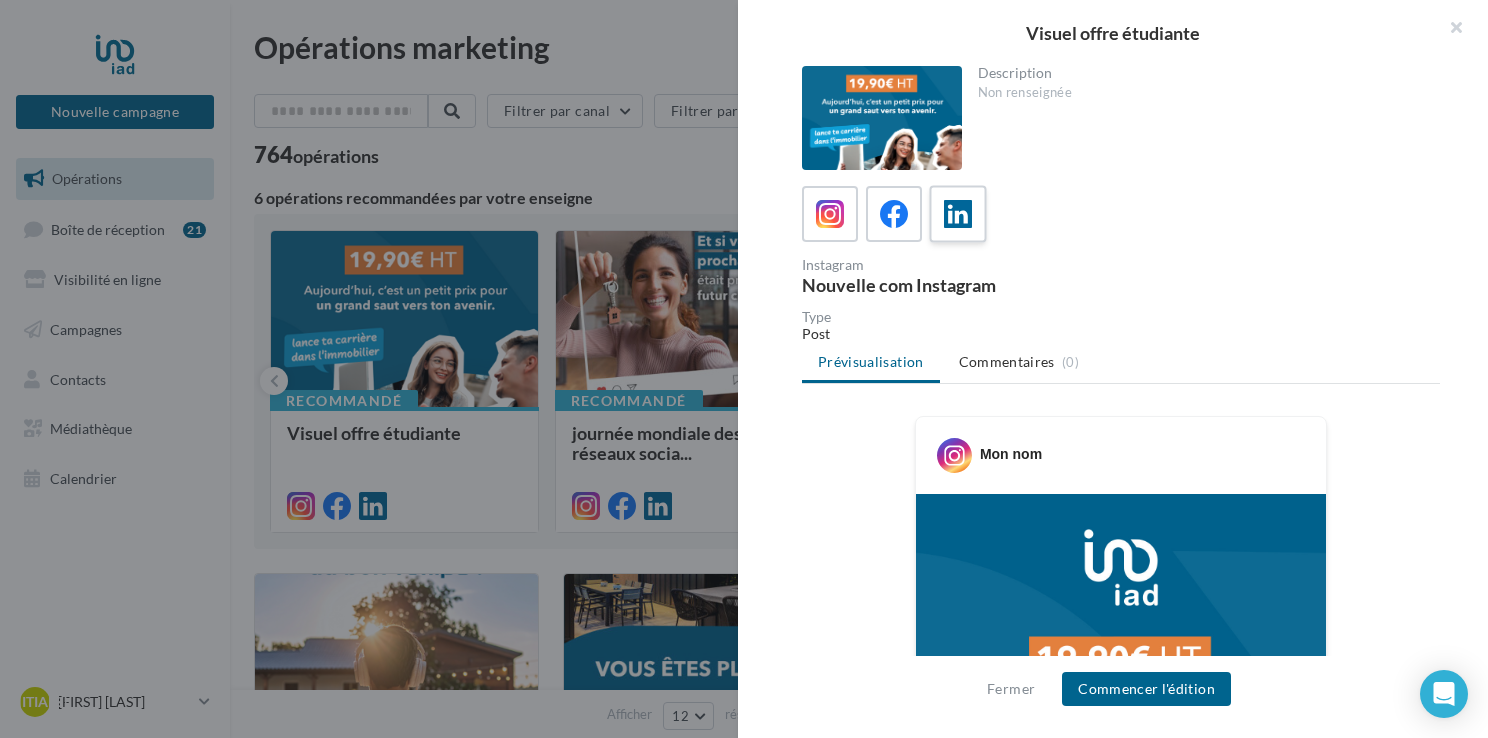click at bounding box center [958, 214] 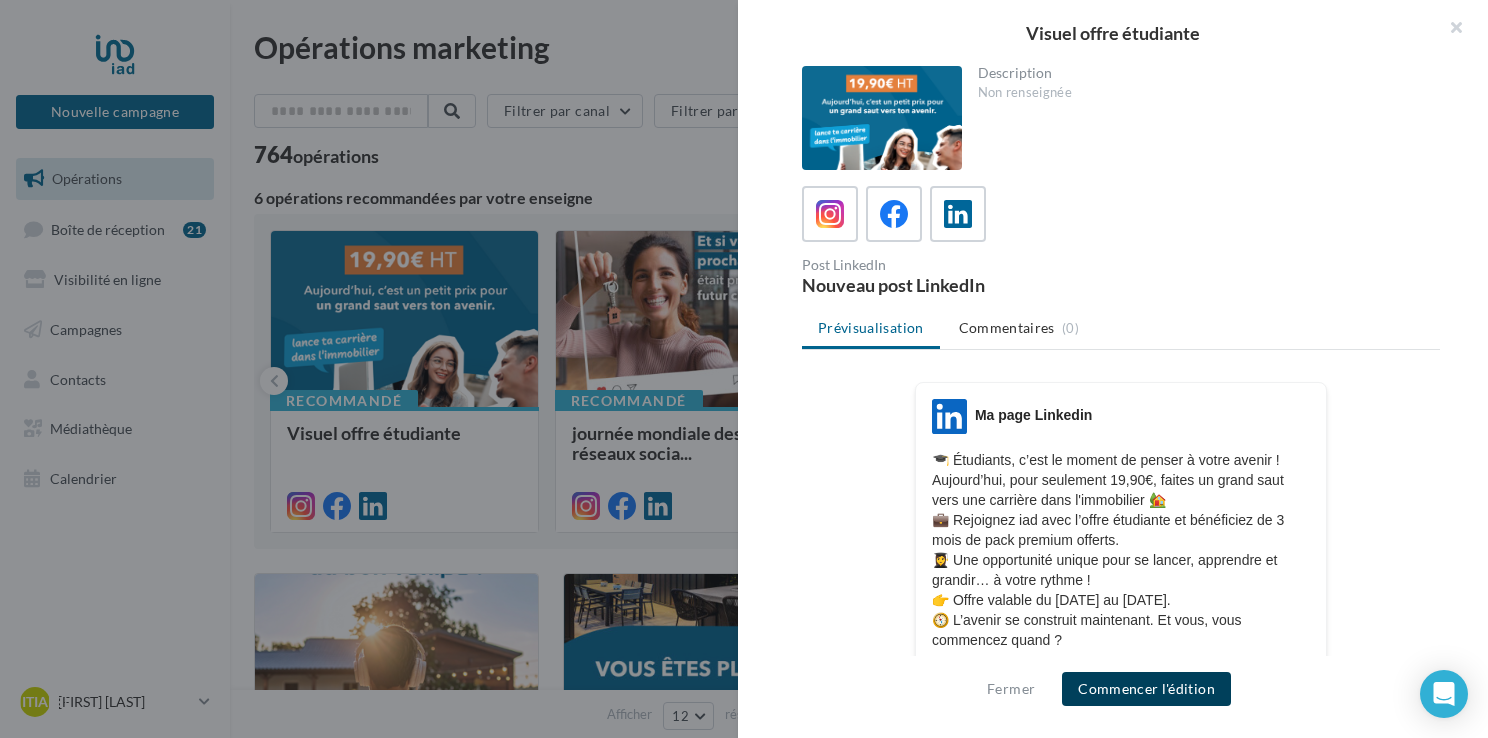 click on "Commencer l'édition" at bounding box center (1146, 689) 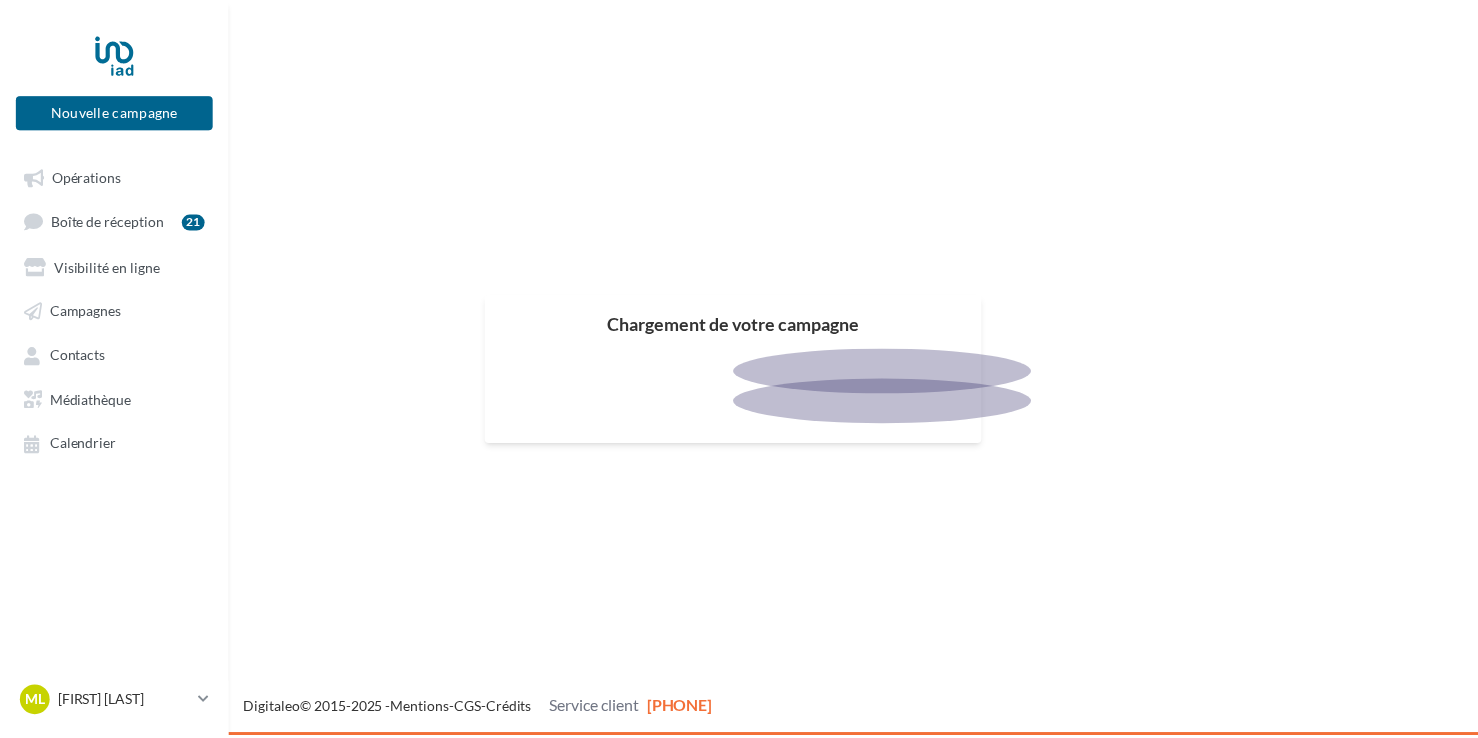 scroll, scrollTop: 0, scrollLeft: 0, axis: both 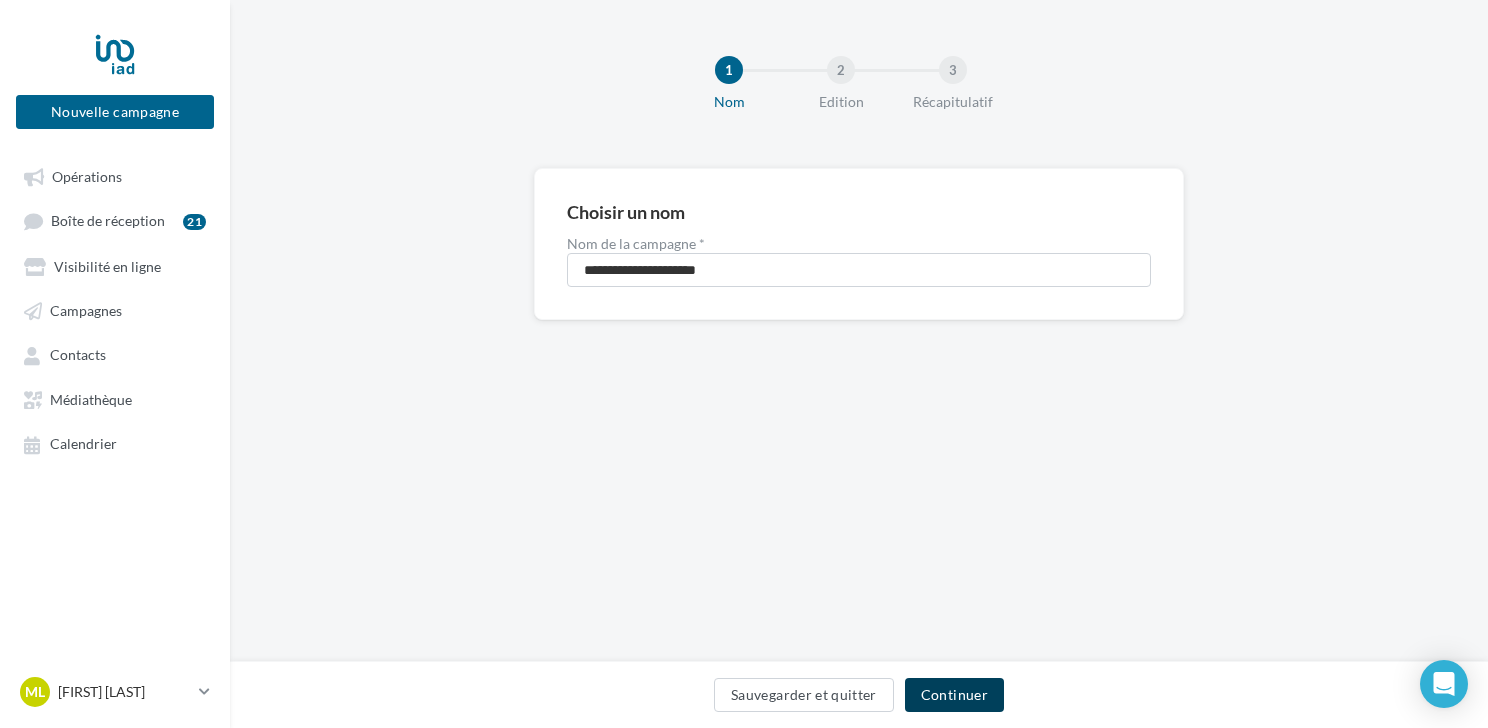click on "Continuer" at bounding box center [954, 695] 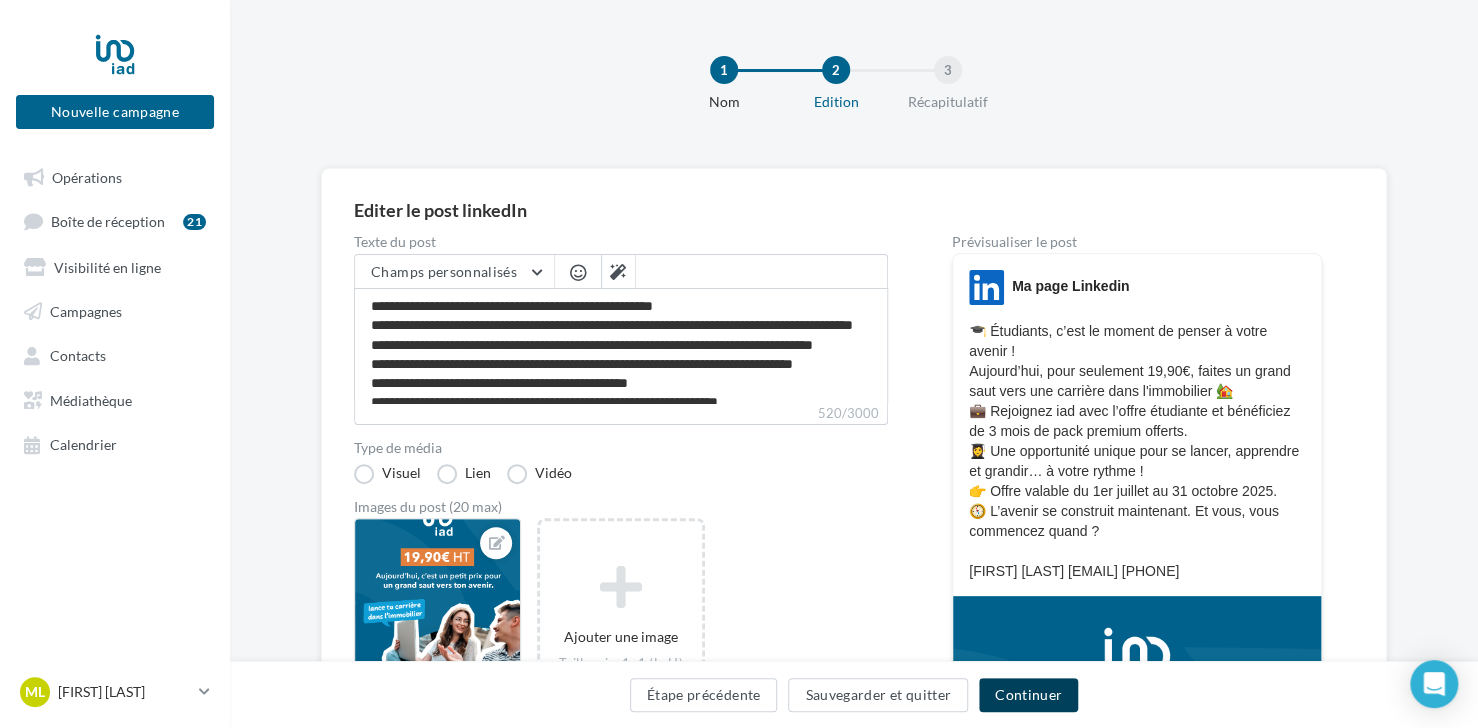 click on "Continuer" at bounding box center [1028, 695] 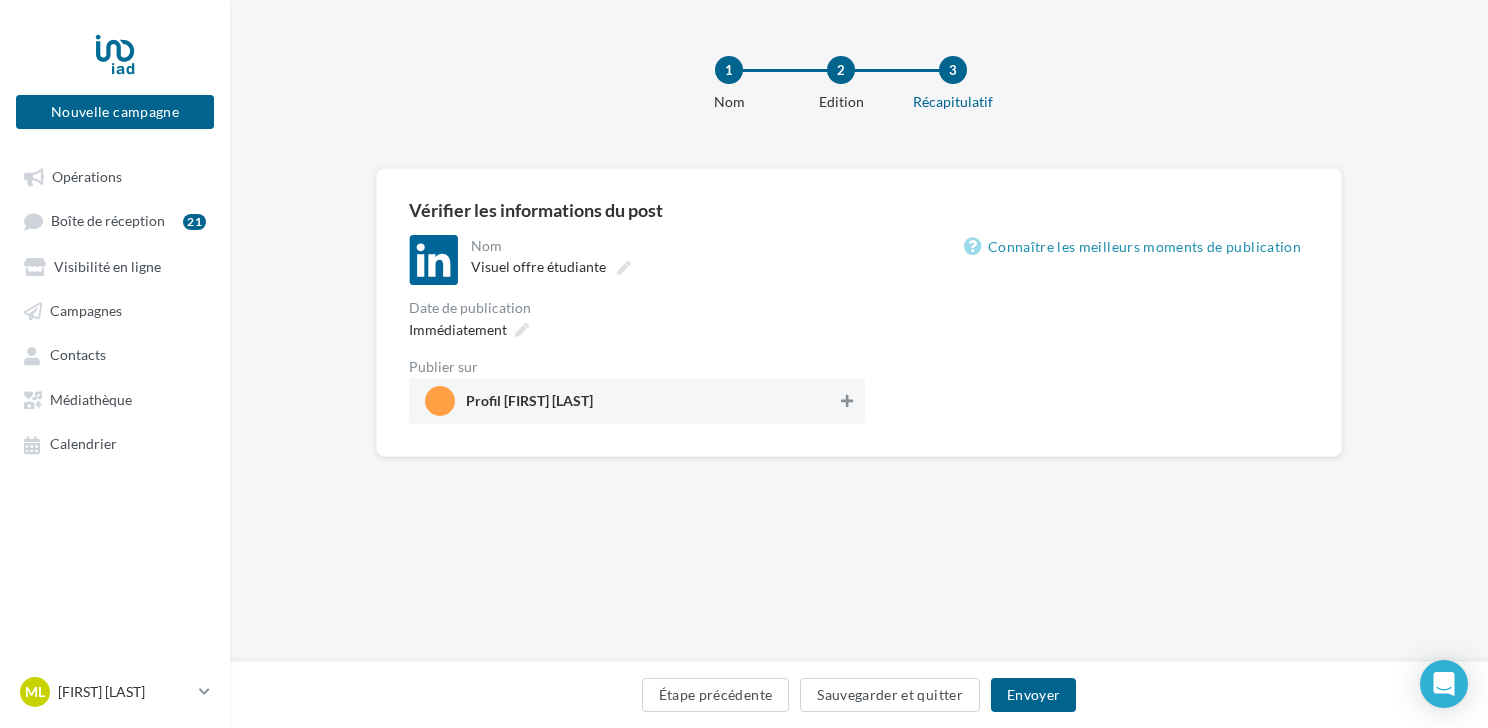 click on "Profil Magali Lacourrège" at bounding box center (631, 401) 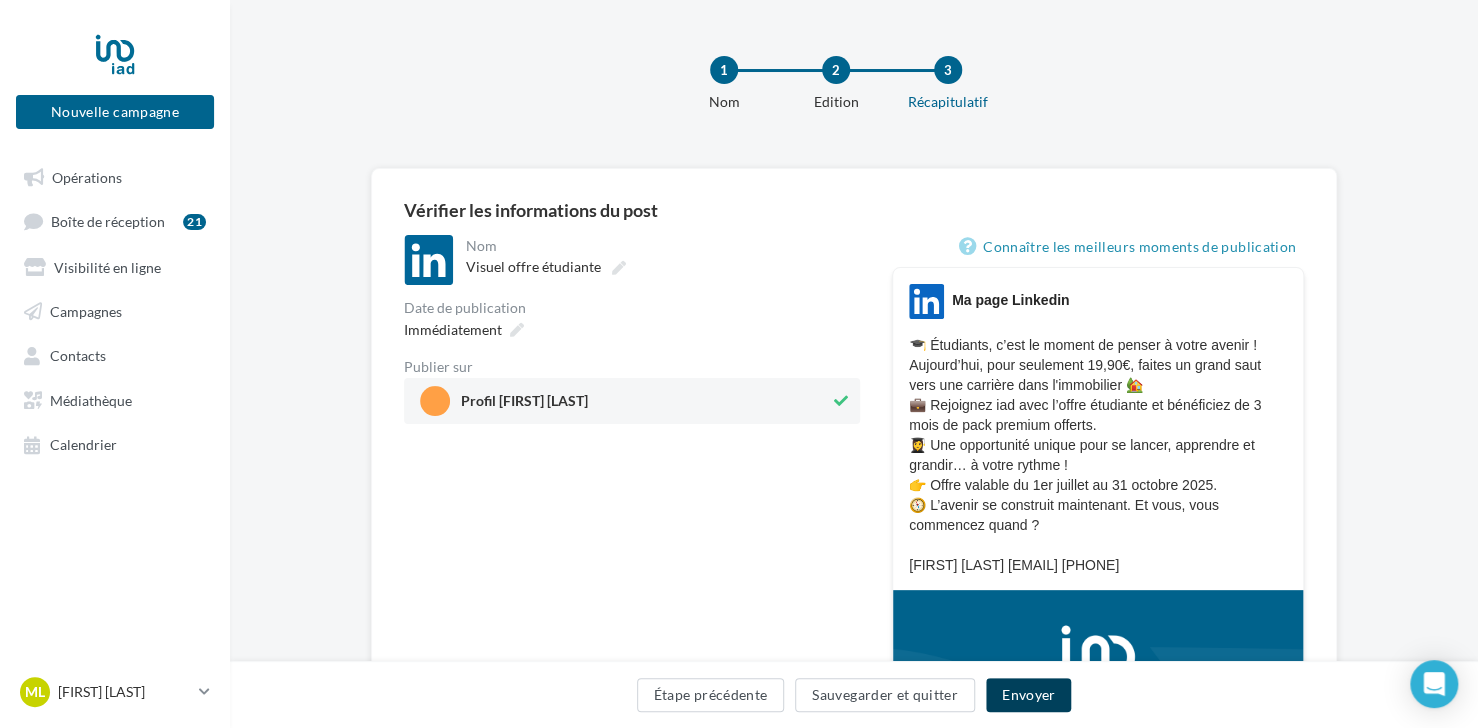 click on "Envoyer" at bounding box center (1028, 695) 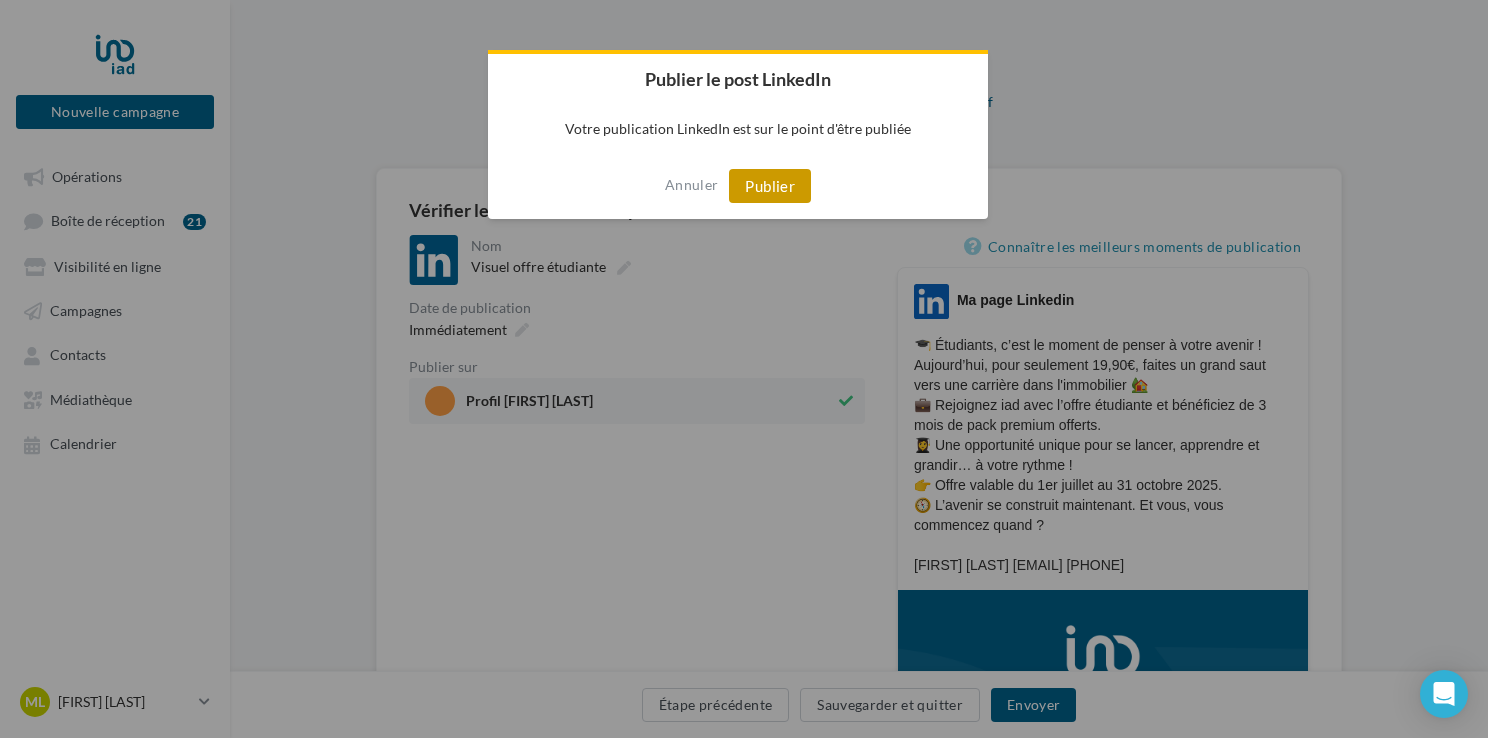 click on "Publier" at bounding box center (770, 186) 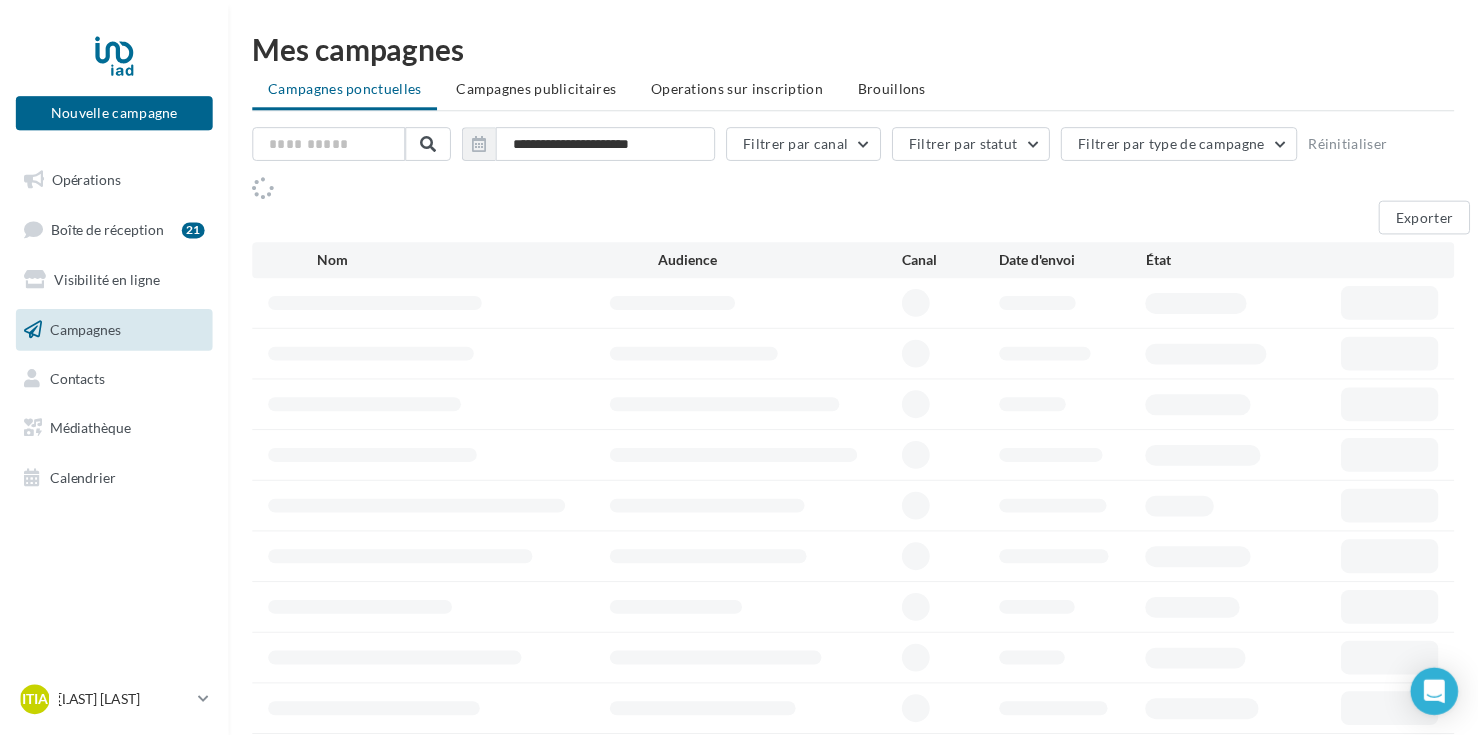 scroll, scrollTop: 0, scrollLeft: 0, axis: both 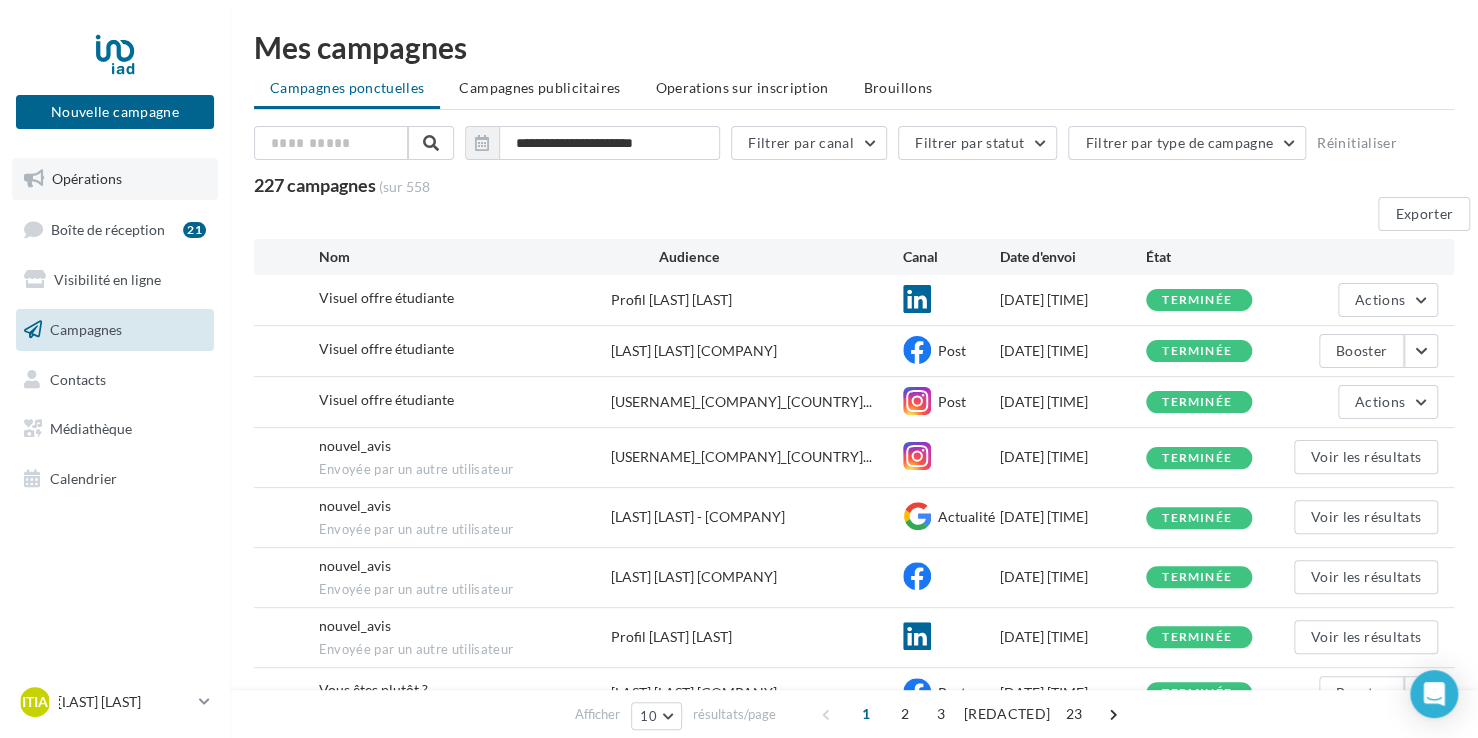 click on "Opérations" at bounding box center [87, 178] 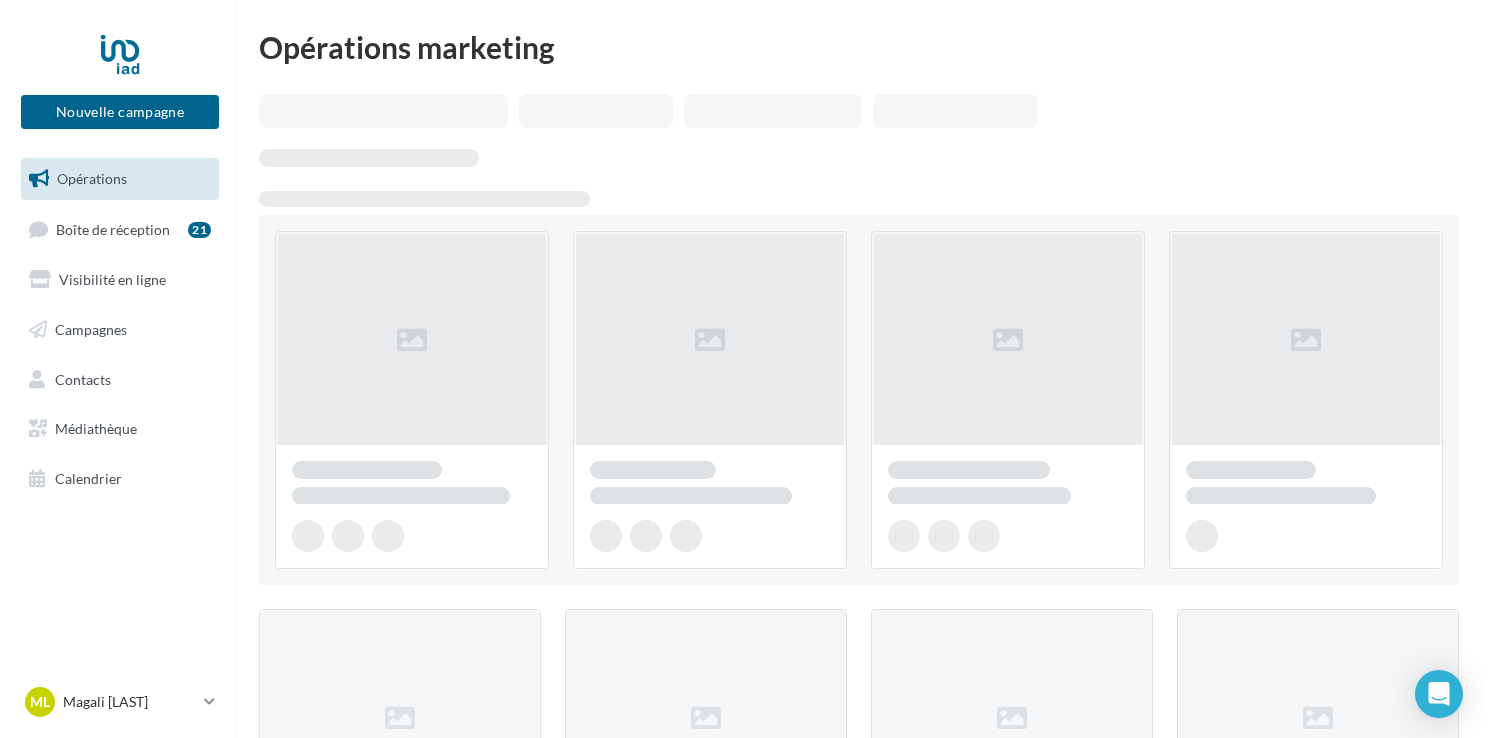 scroll, scrollTop: 0, scrollLeft: 0, axis: both 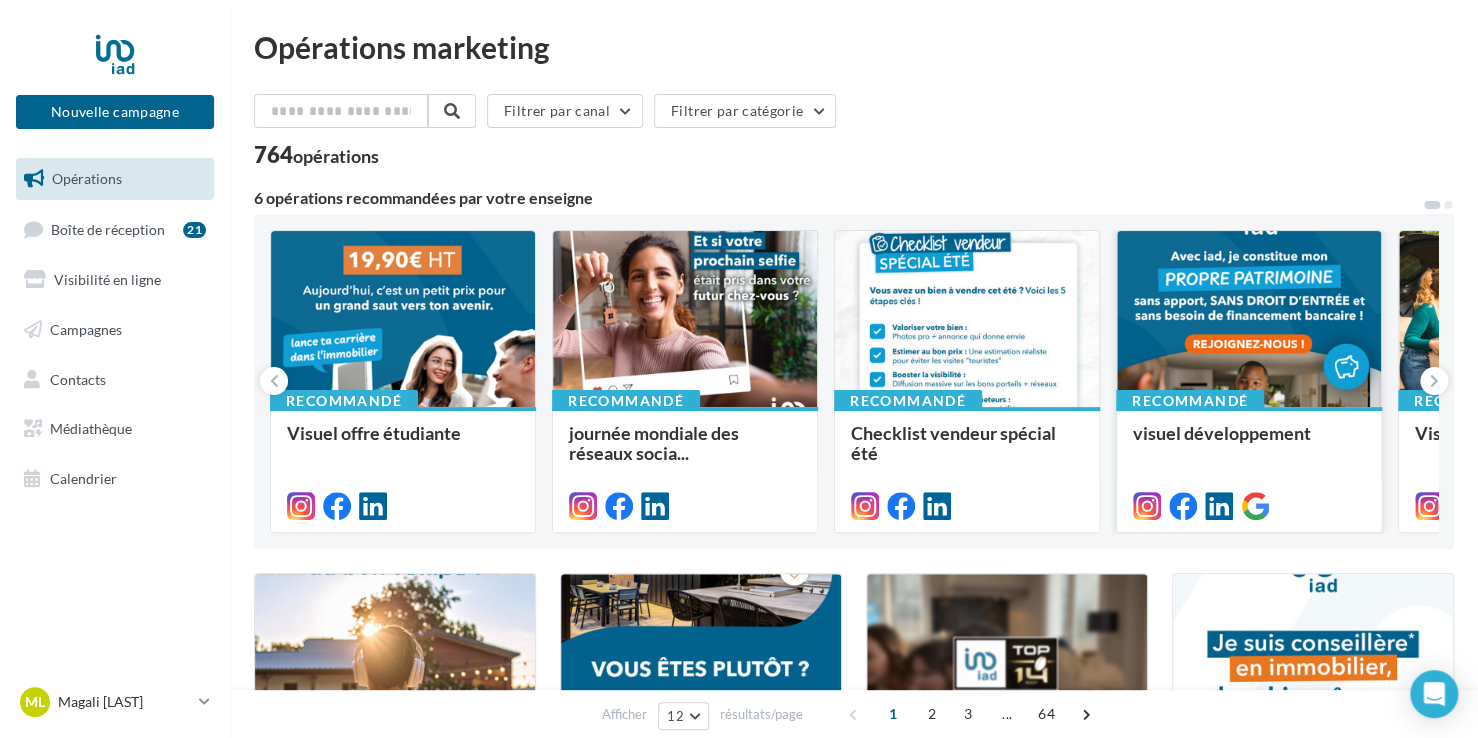 click at bounding box center (403, 320) 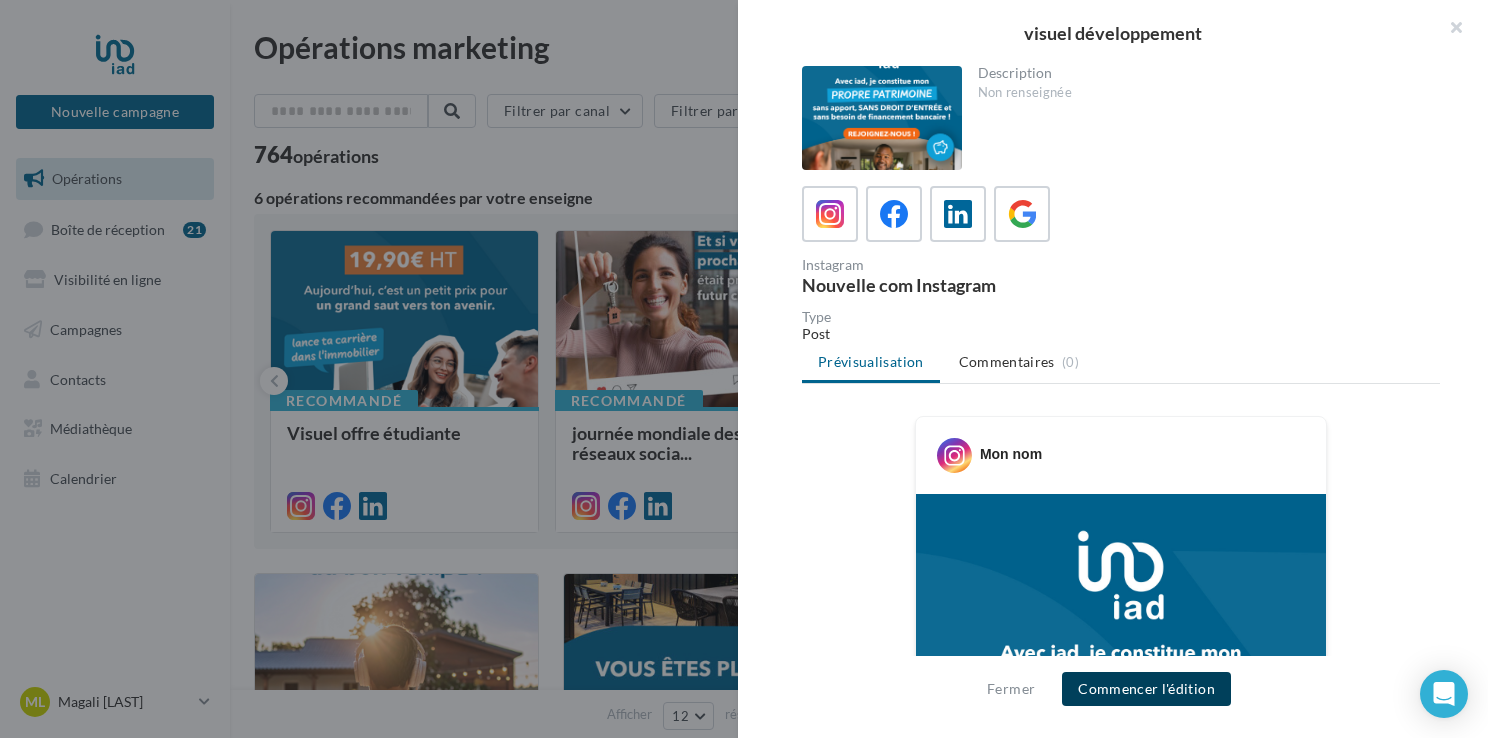 click on "Commencer l'édition" at bounding box center (1146, 689) 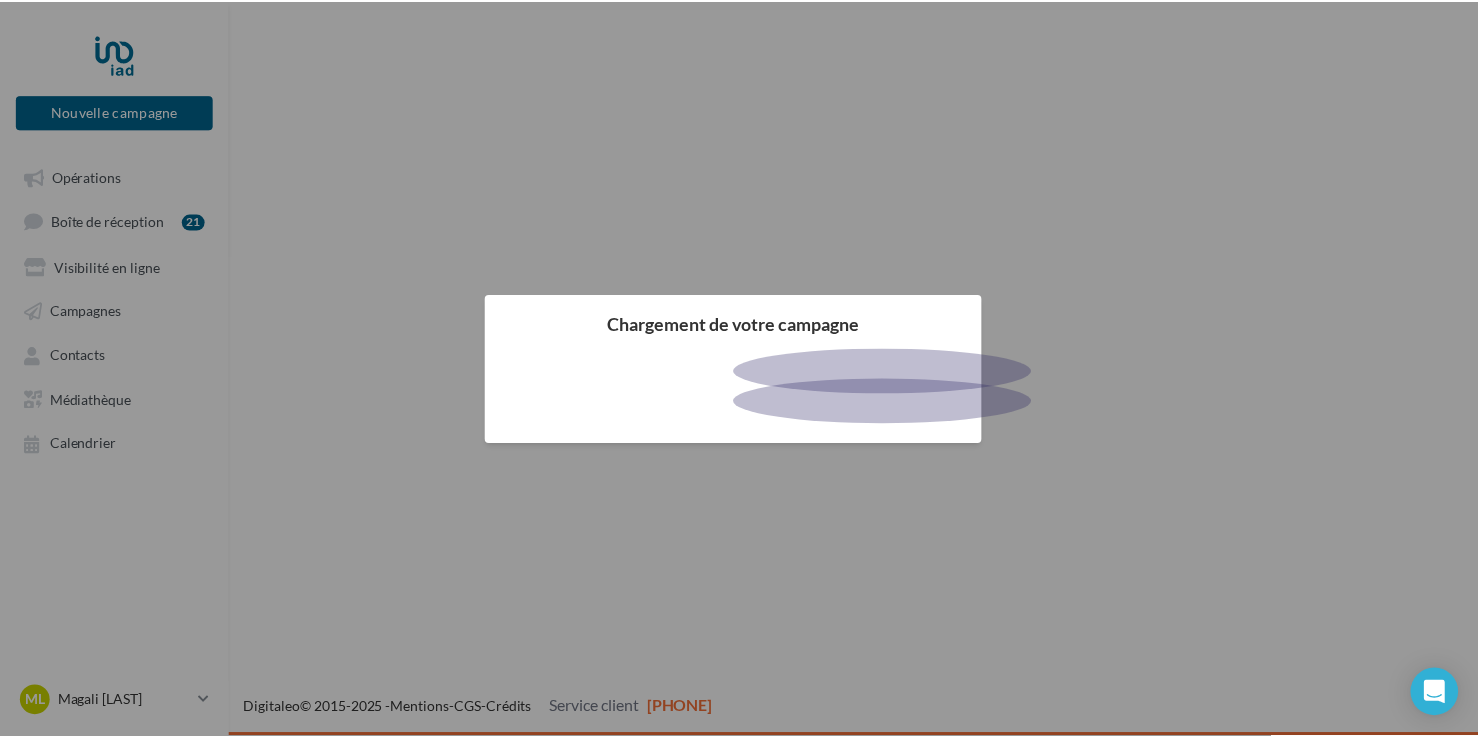 scroll, scrollTop: 0, scrollLeft: 0, axis: both 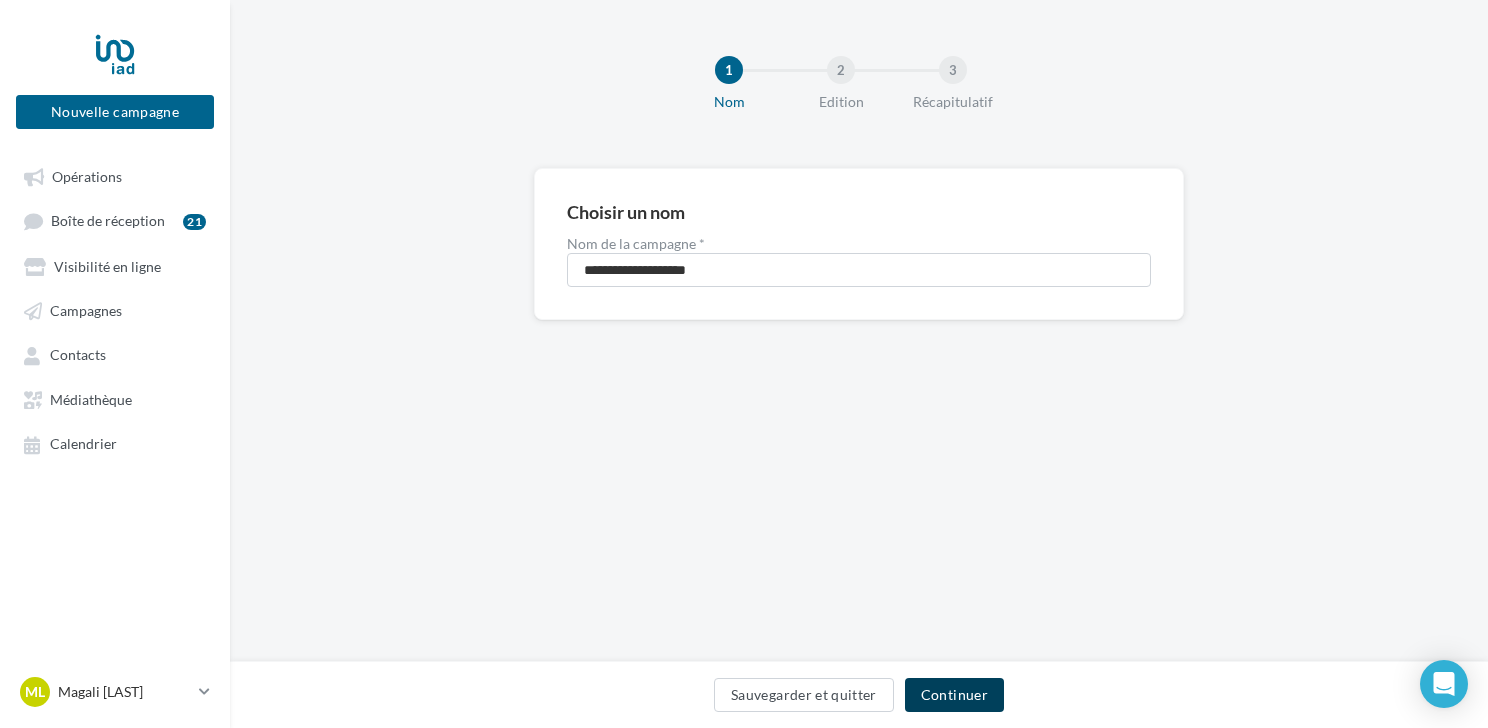 click on "Continuer" at bounding box center [954, 695] 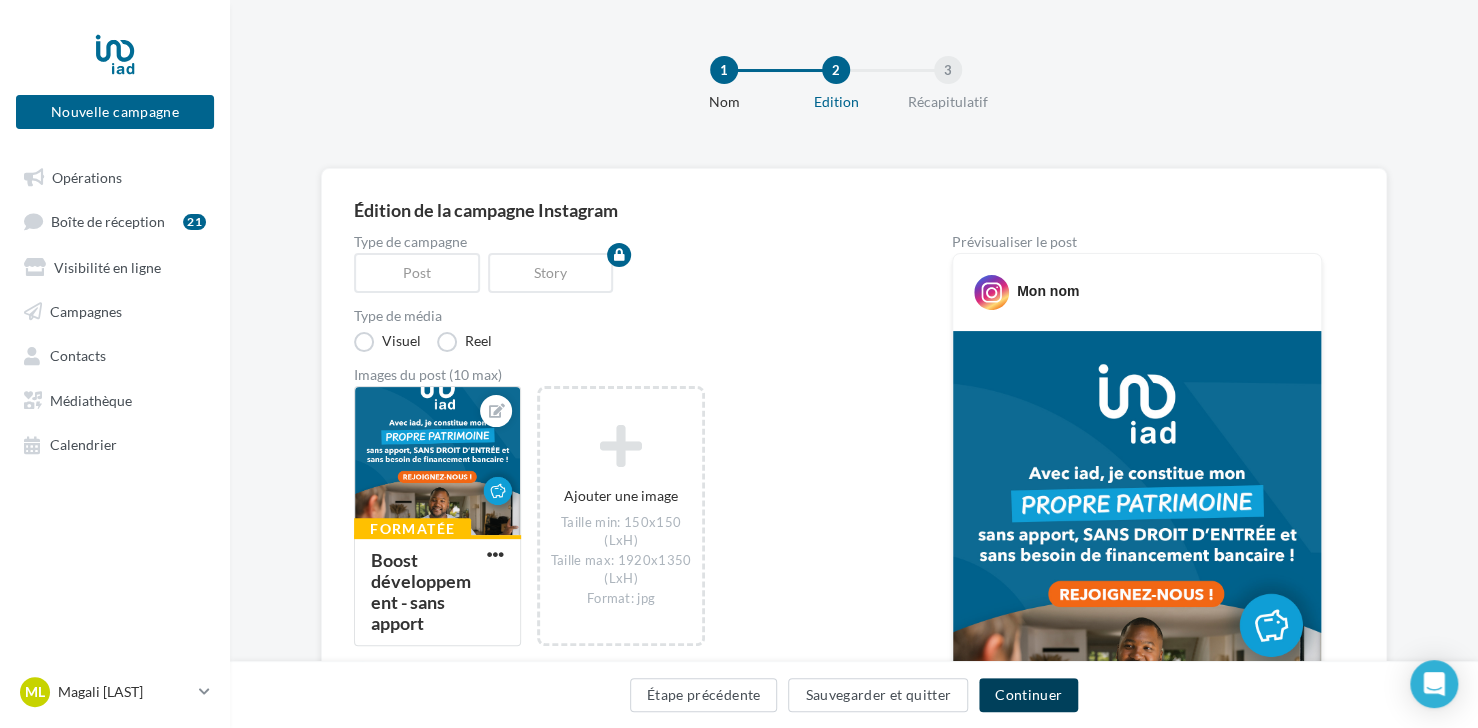 click on "Continuer" at bounding box center (1028, 695) 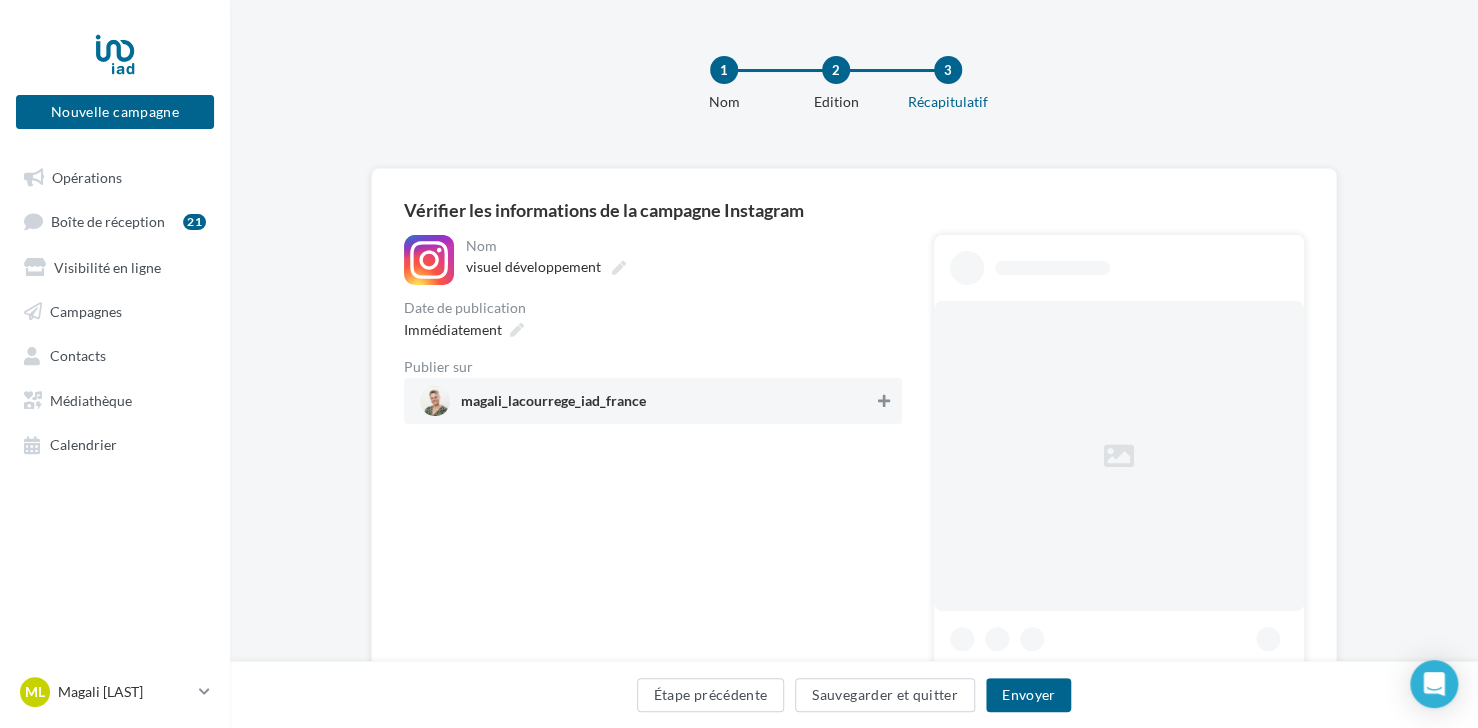click at bounding box center [884, 401] 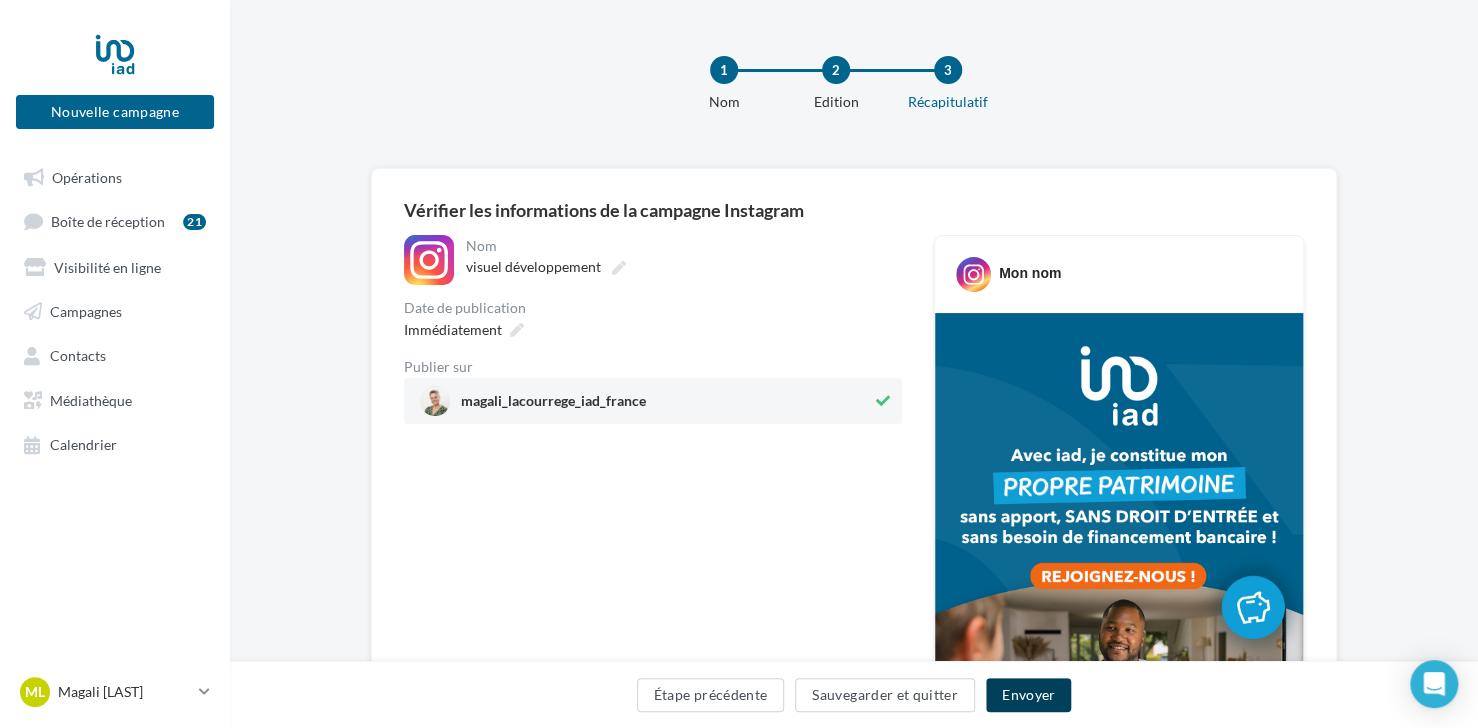 click on "Envoyer" at bounding box center (1028, 695) 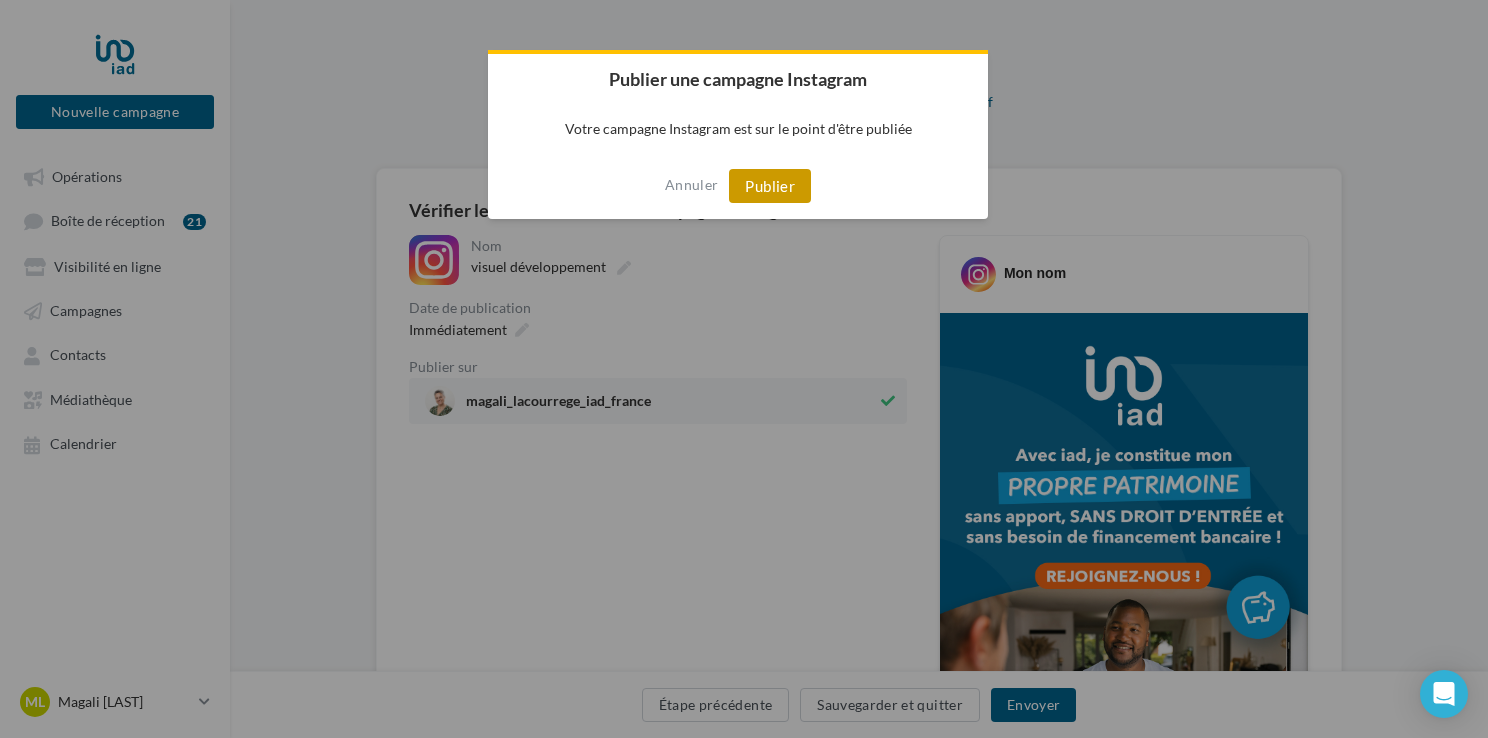 click on "Publier" at bounding box center (770, 186) 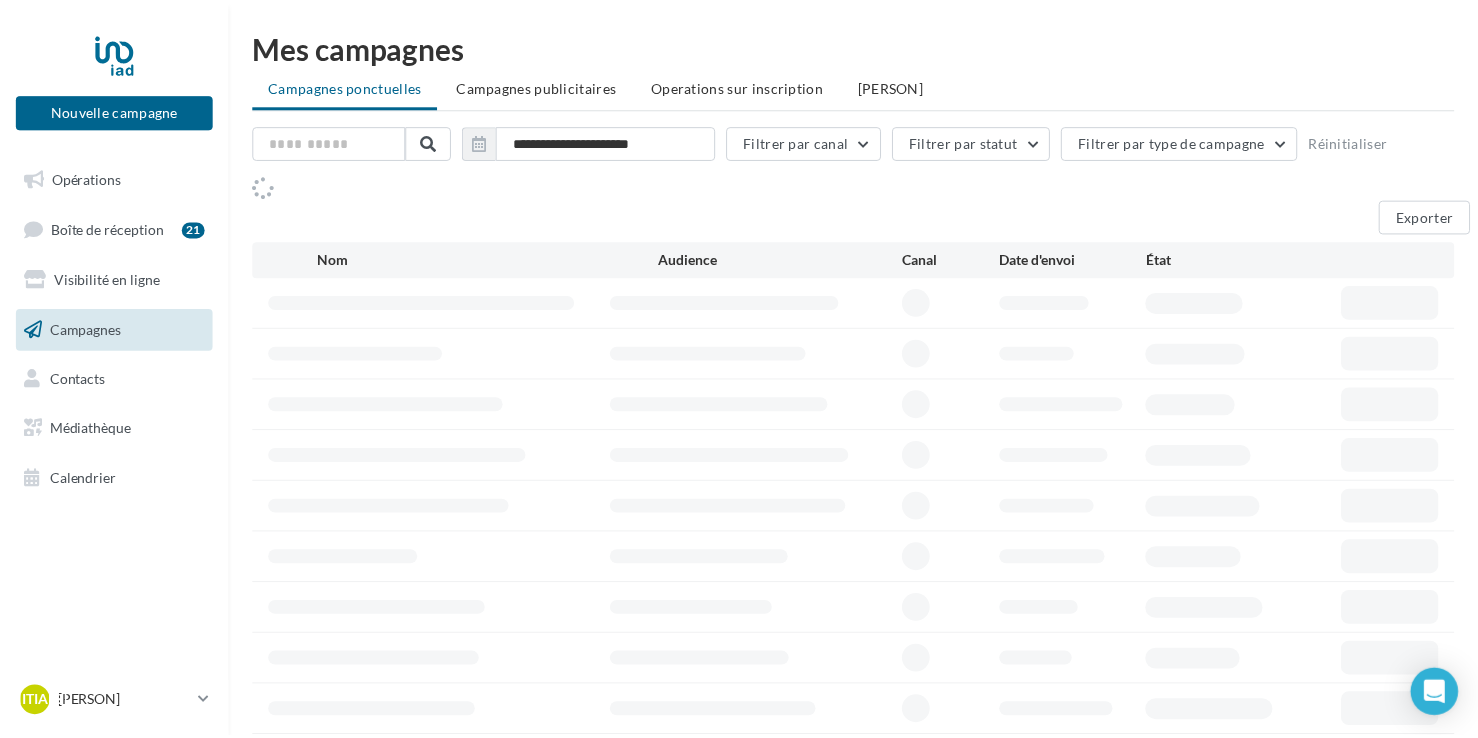 scroll, scrollTop: 0, scrollLeft: 0, axis: both 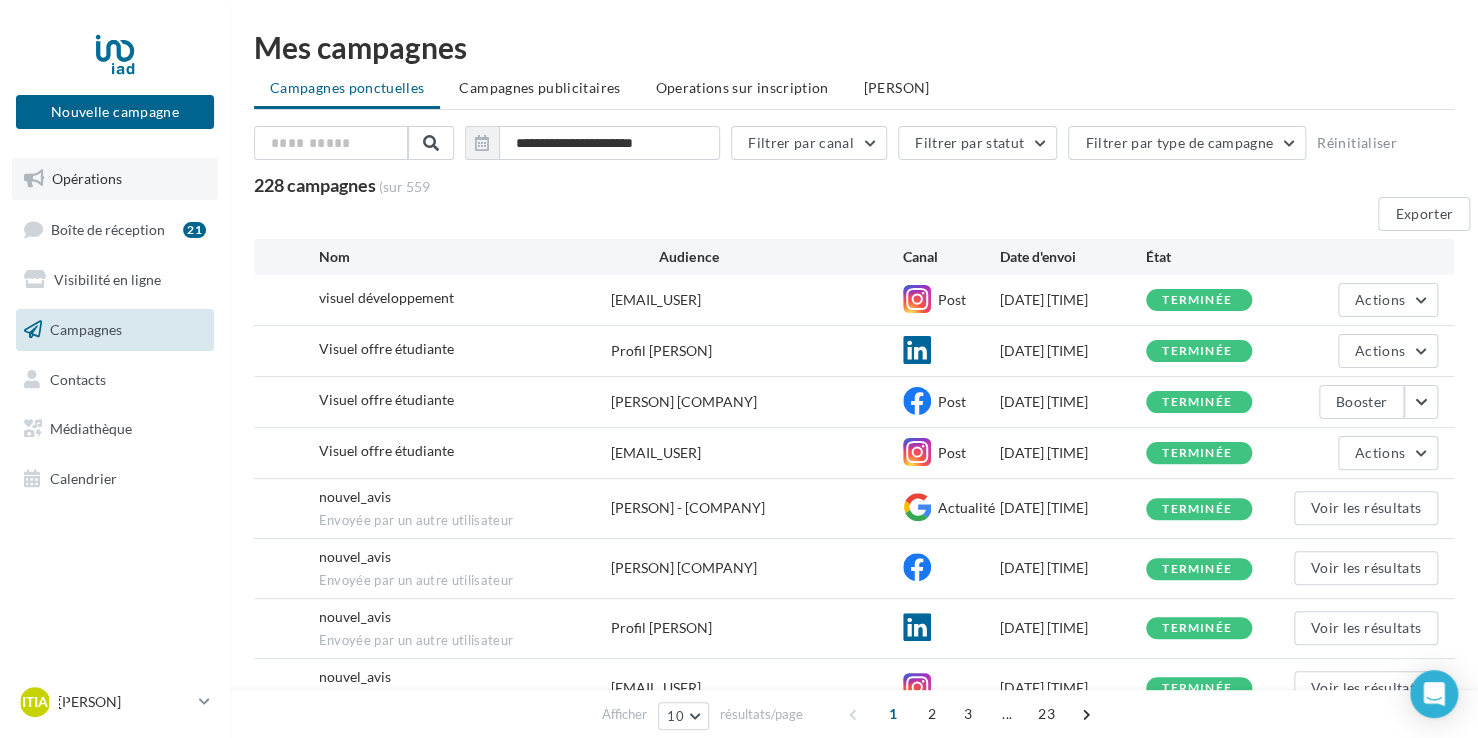 click on "Opérations" at bounding box center (87, 178) 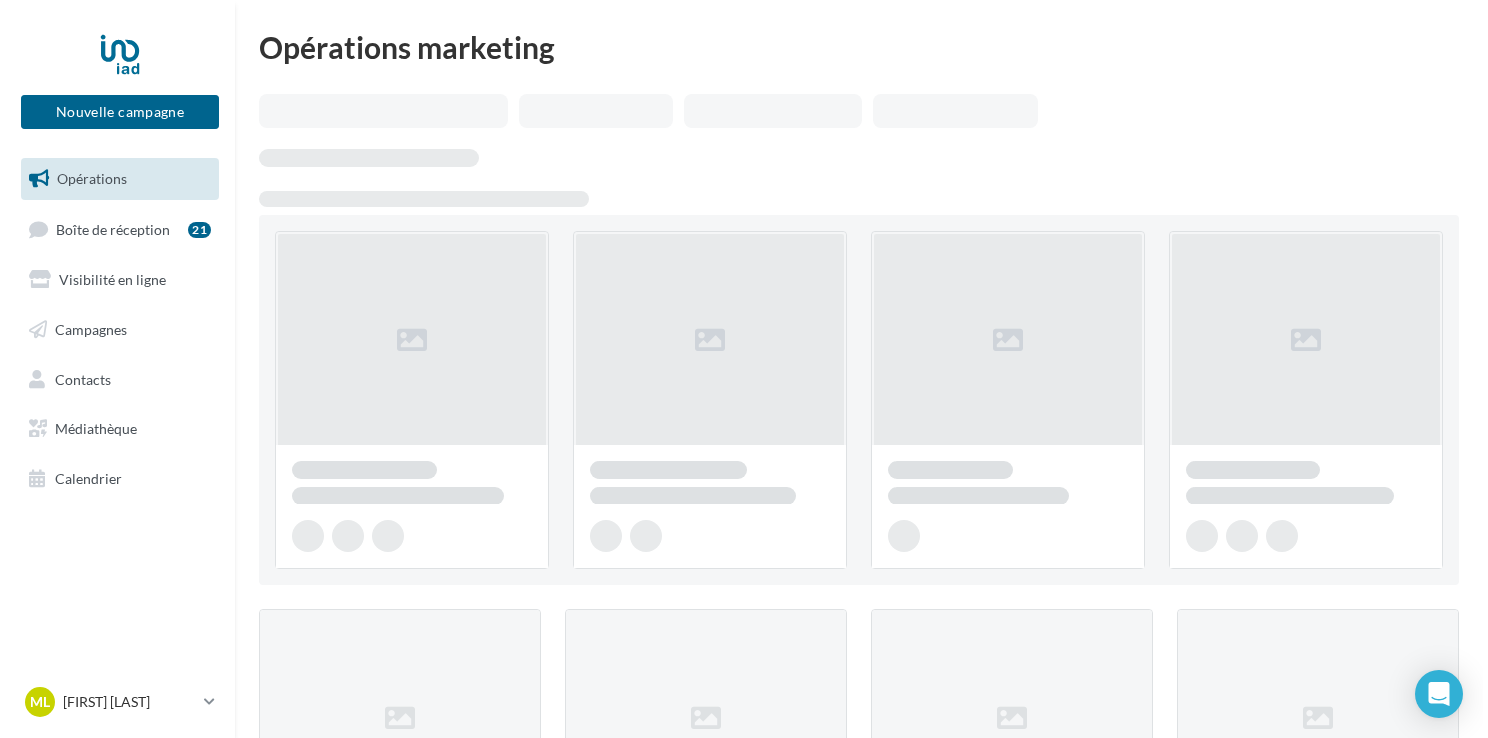 scroll, scrollTop: 0, scrollLeft: 0, axis: both 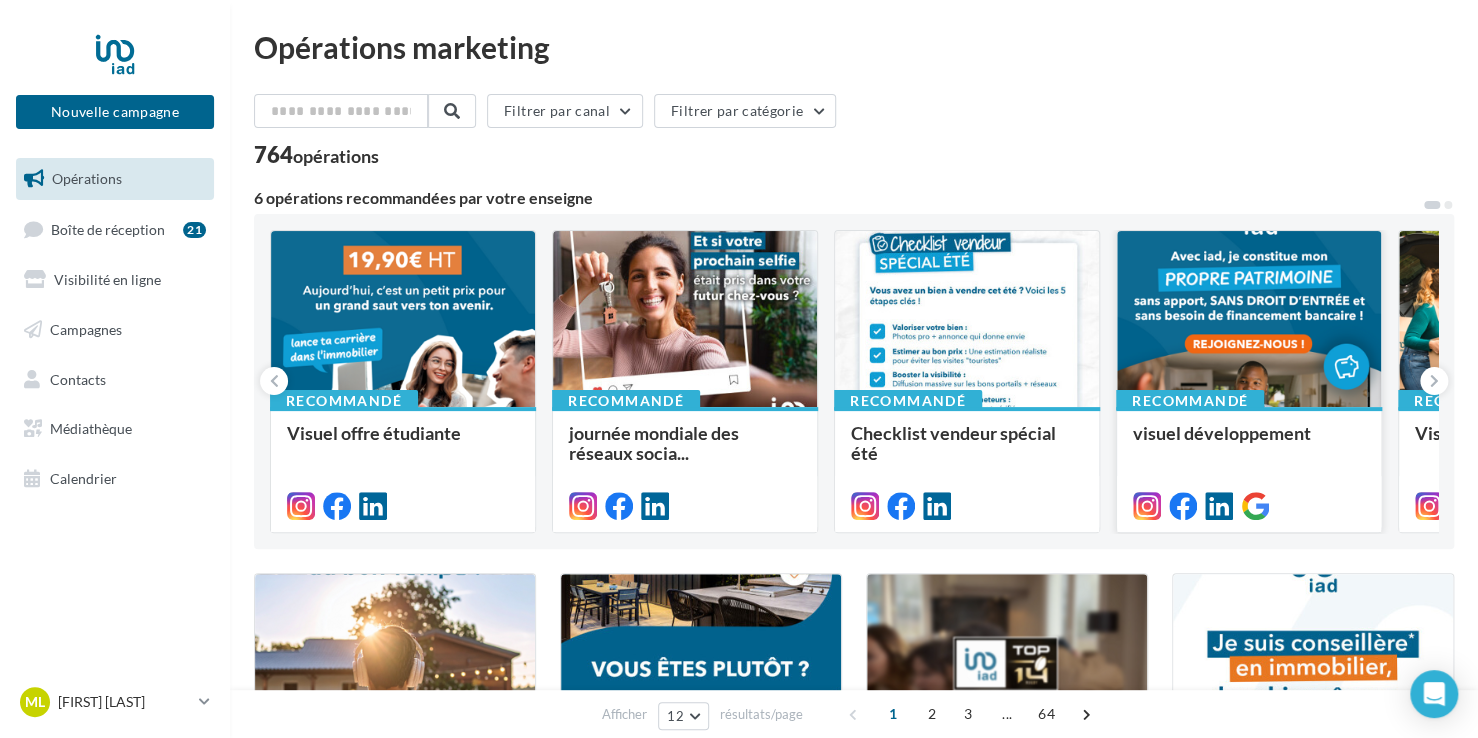 click at bounding box center [403, 320] 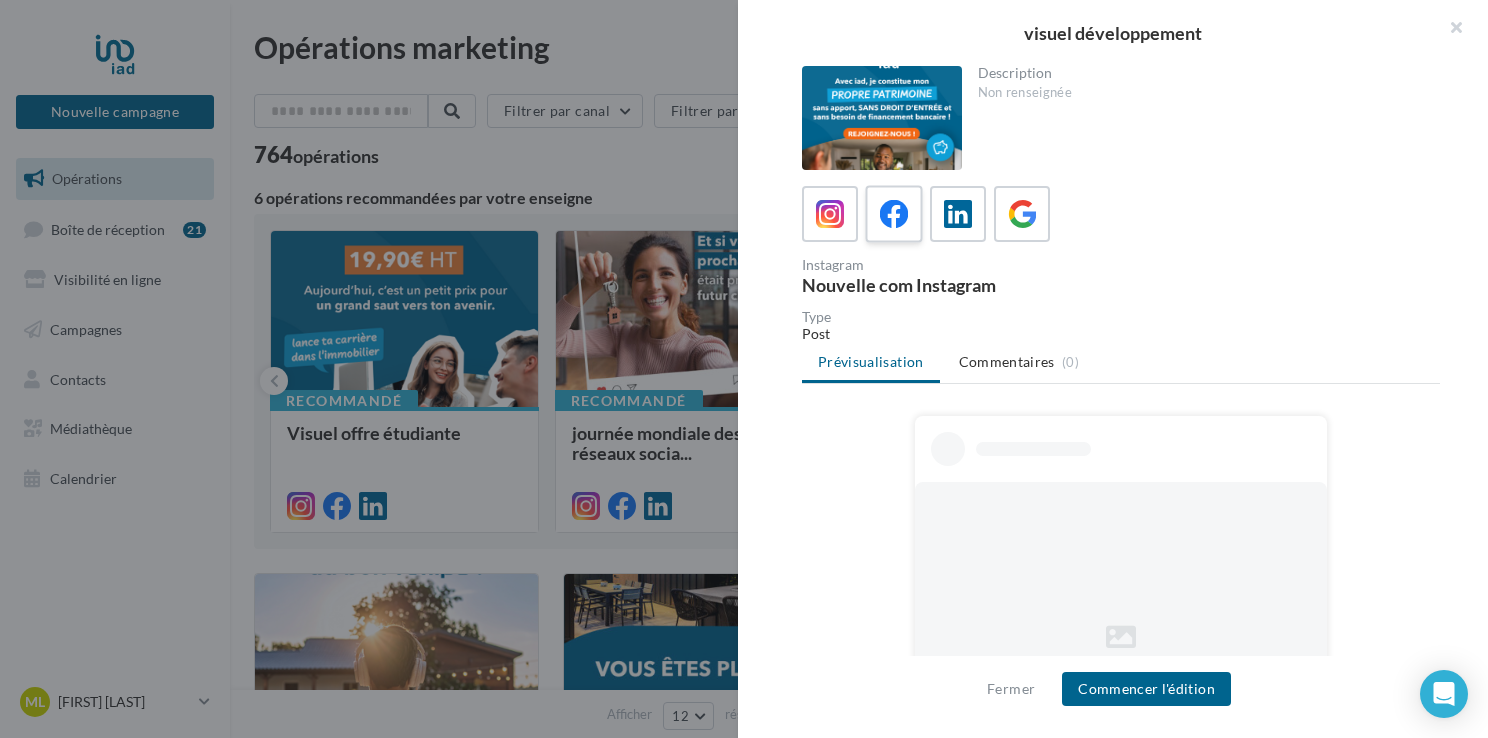 click at bounding box center [894, 214] 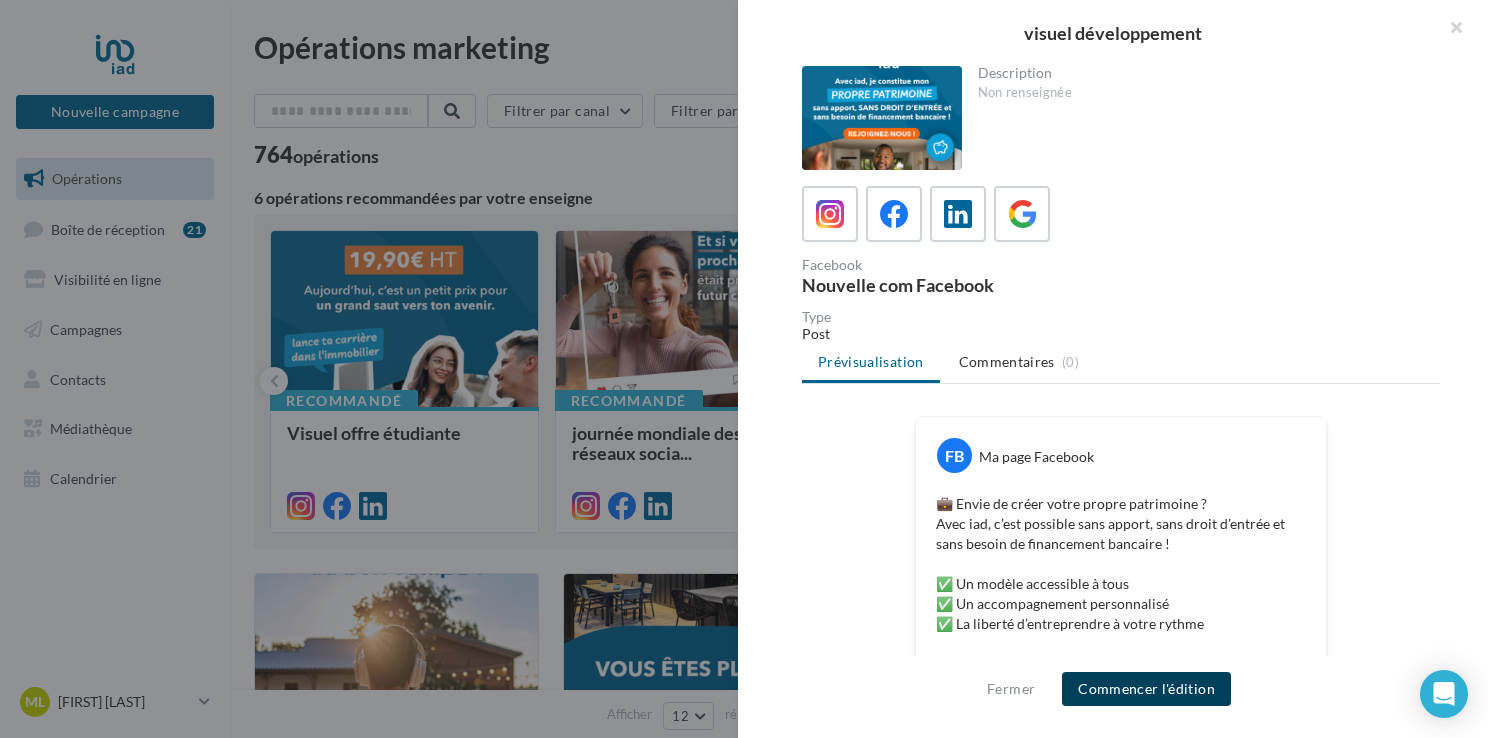 click on "Commencer l'édition" at bounding box center (1146, 689) 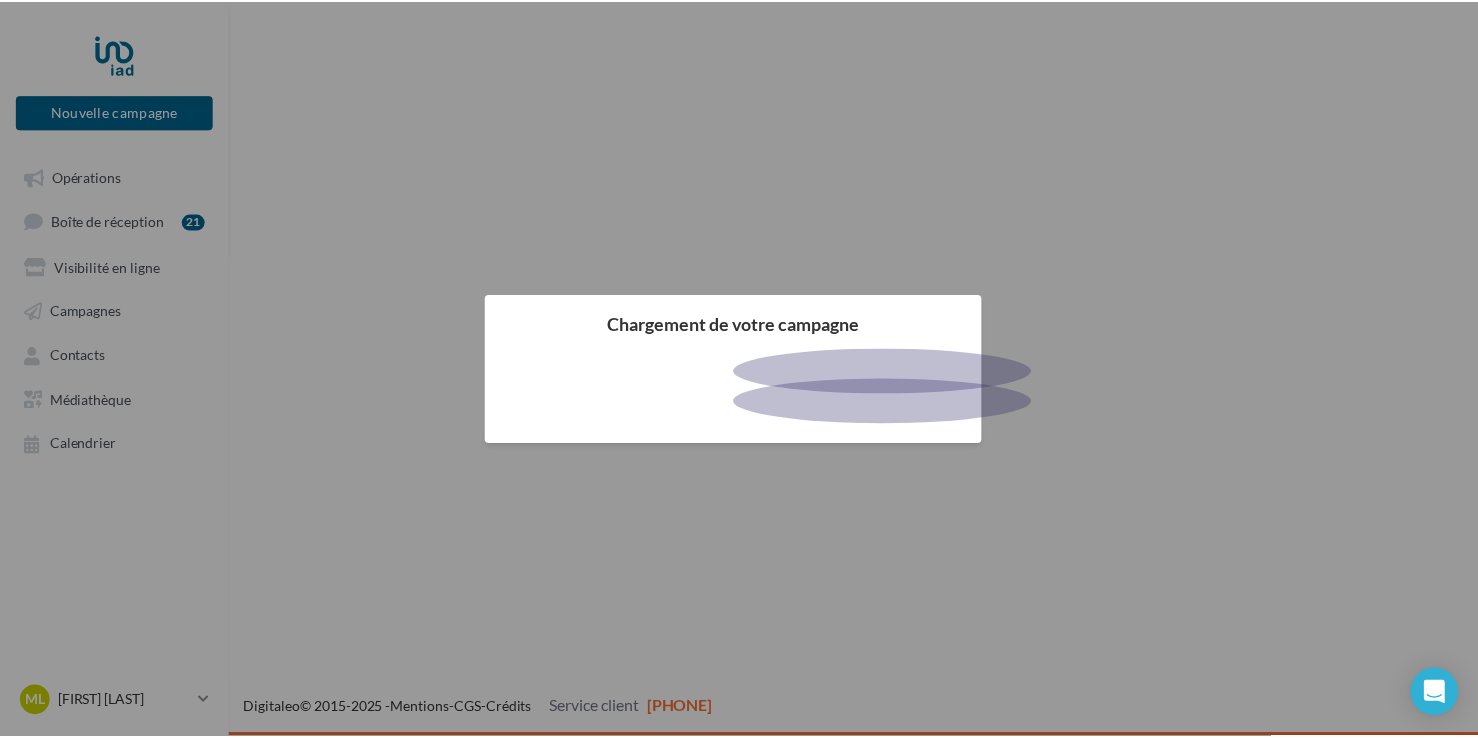 scroll, scrollTop: 0, scrollLeft: 0, axis: both 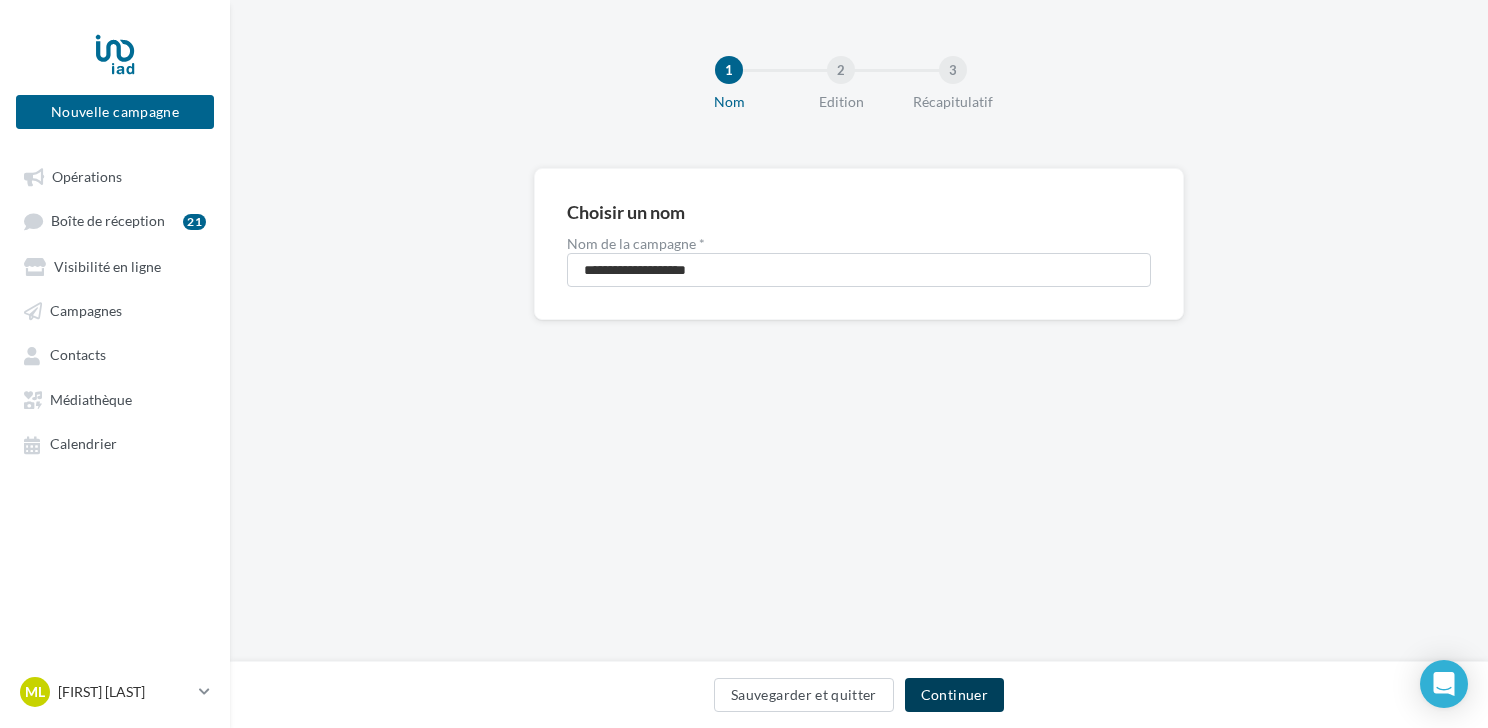click on "Continuer" at bounding box center [954, 695] 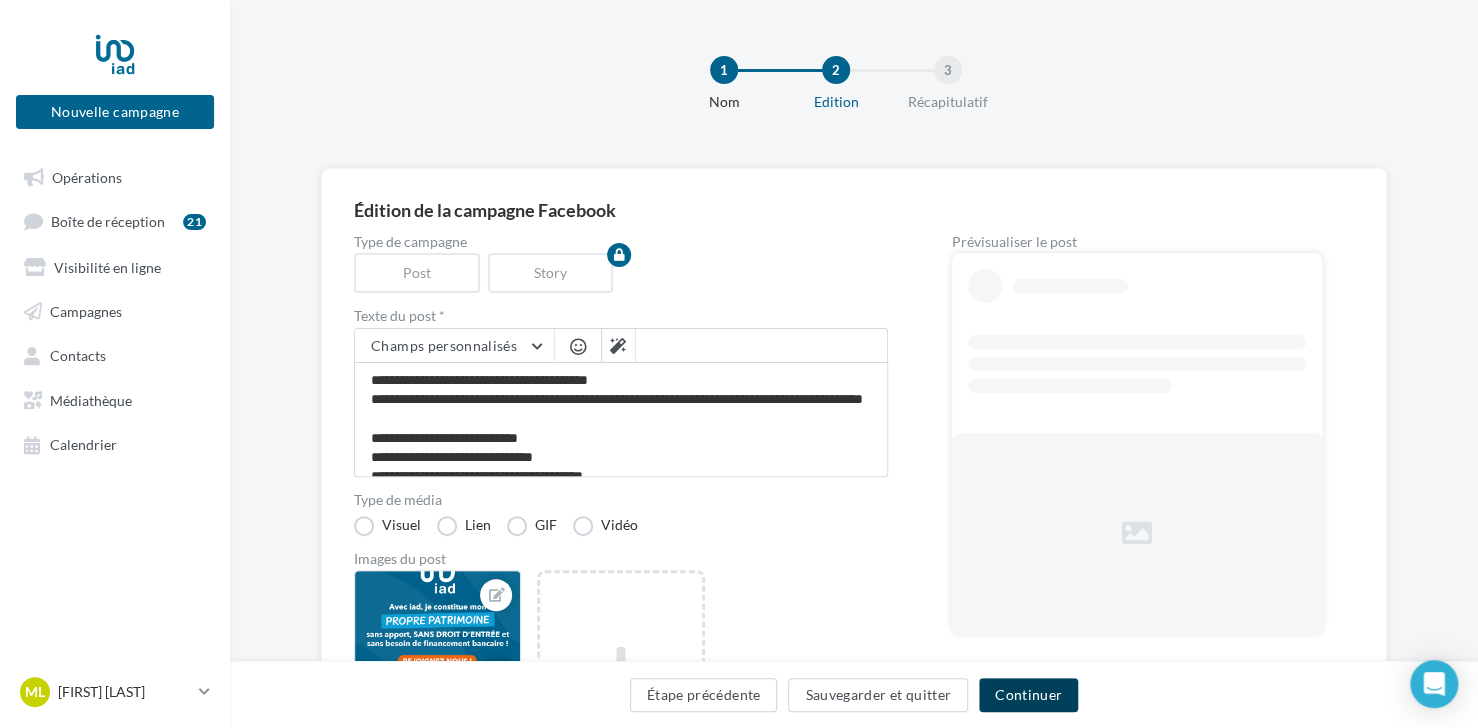 click on "Continuer" at bounding box center [1028, 695] 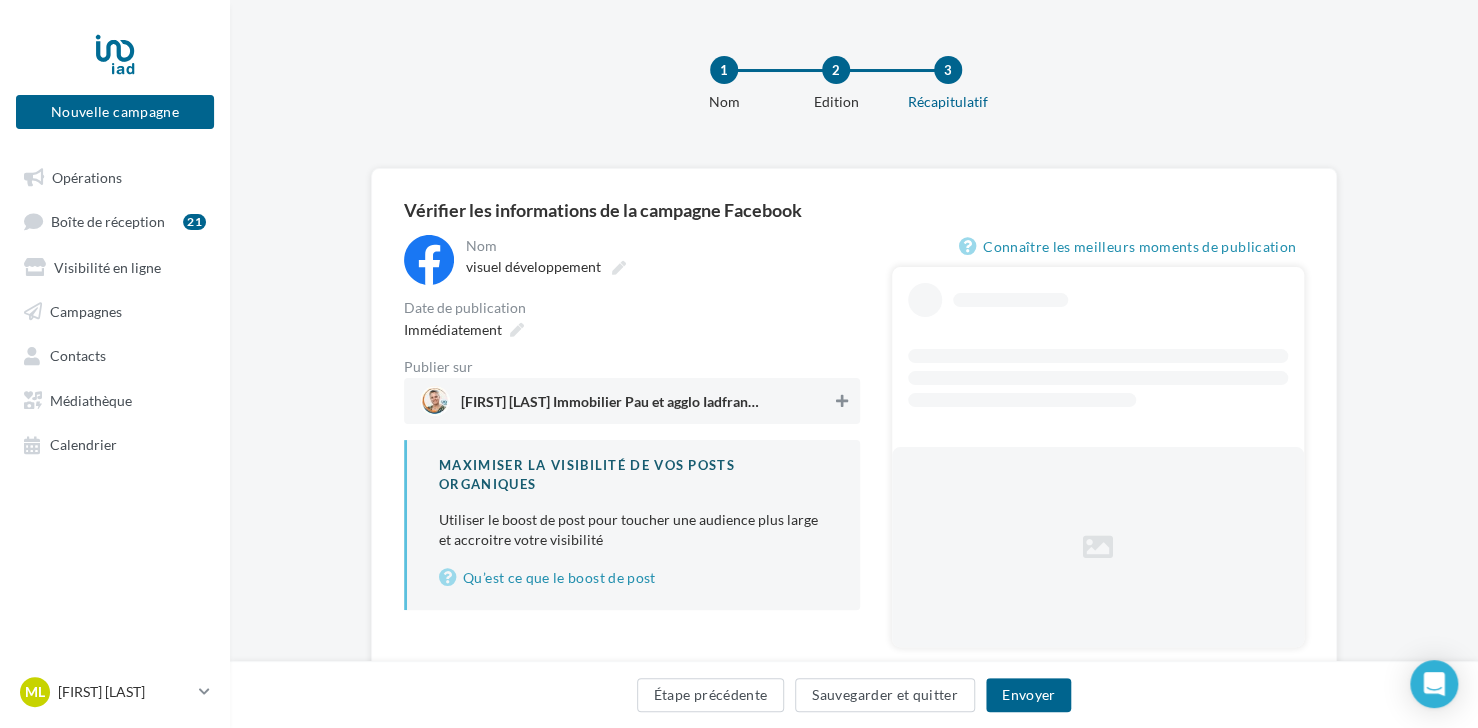 click at bounding box center (842, 401) 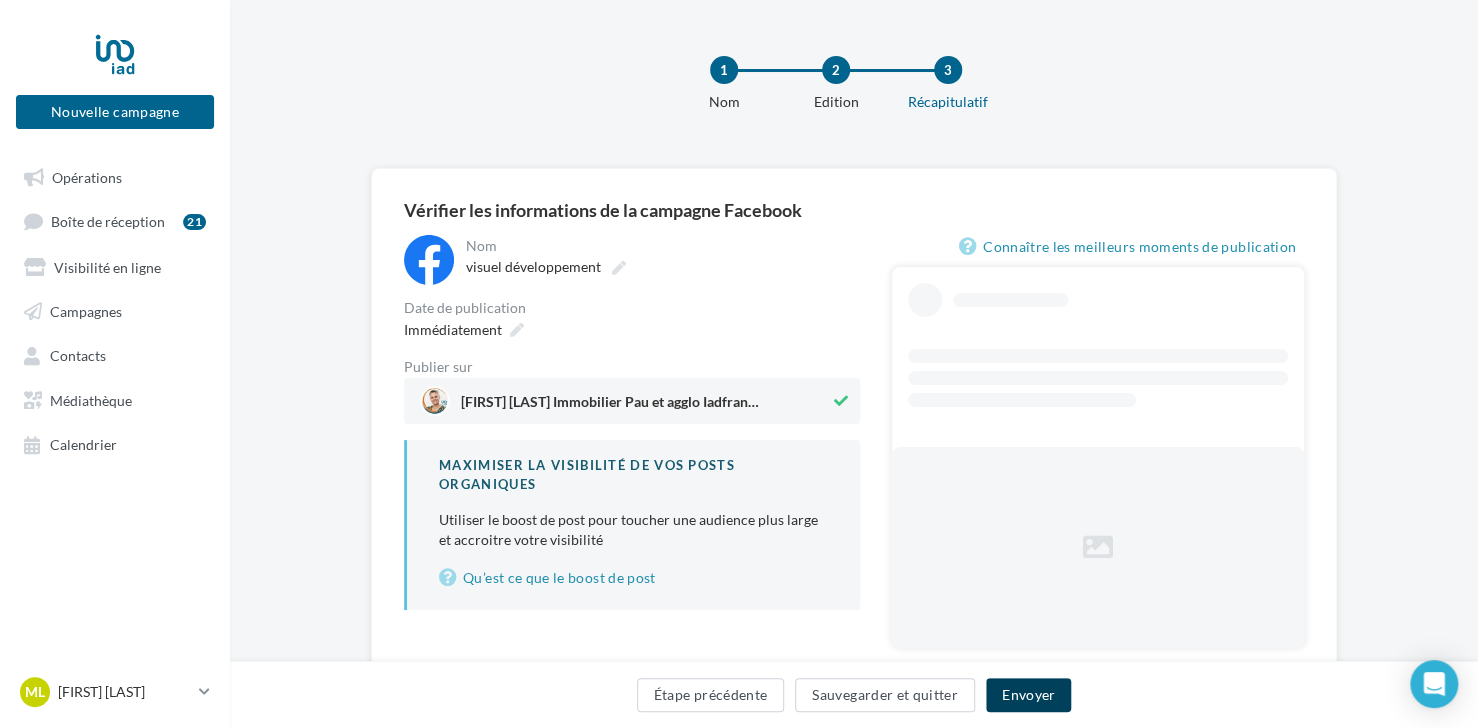 click on "Envoyer" at bounding box center [1028, 695] 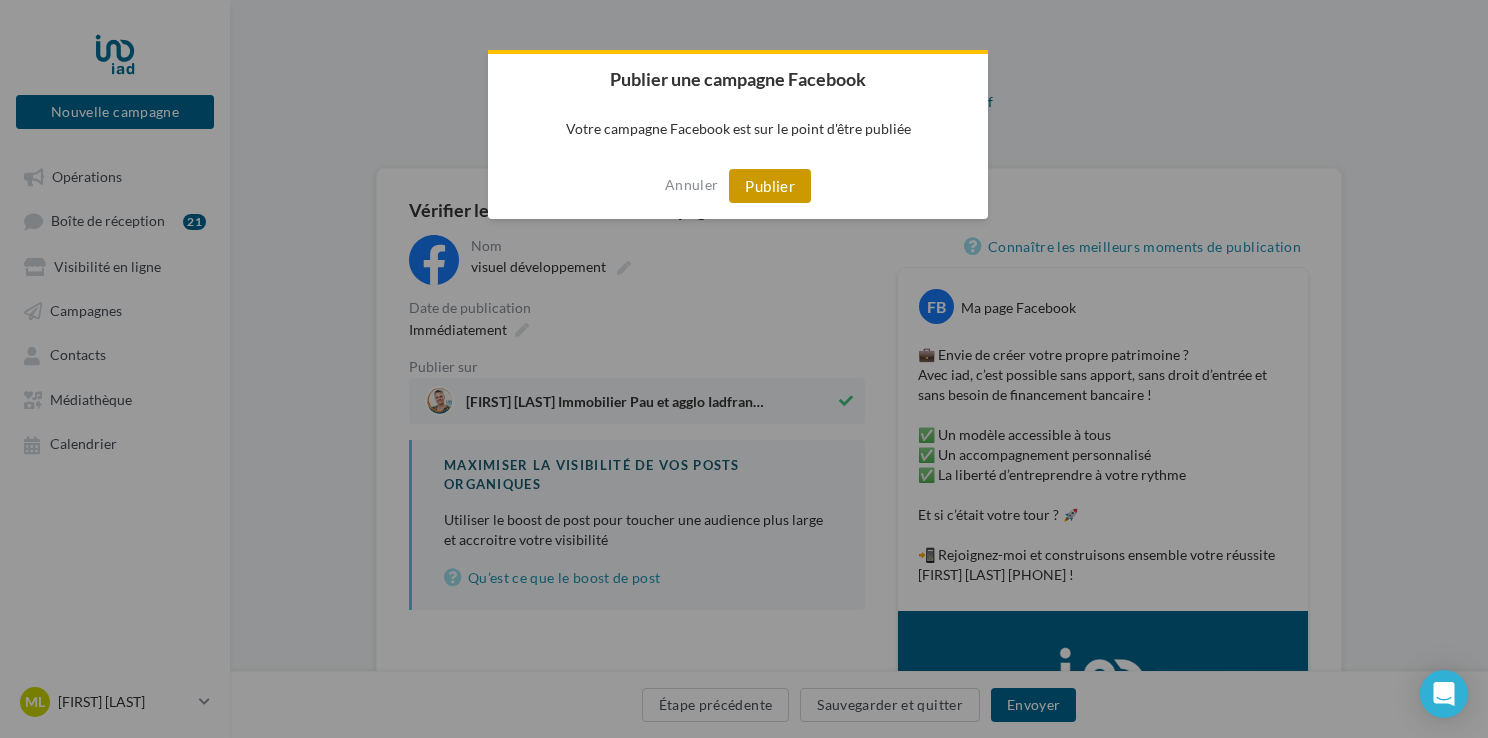 click on "Publier" at bounding box center (770, 186) 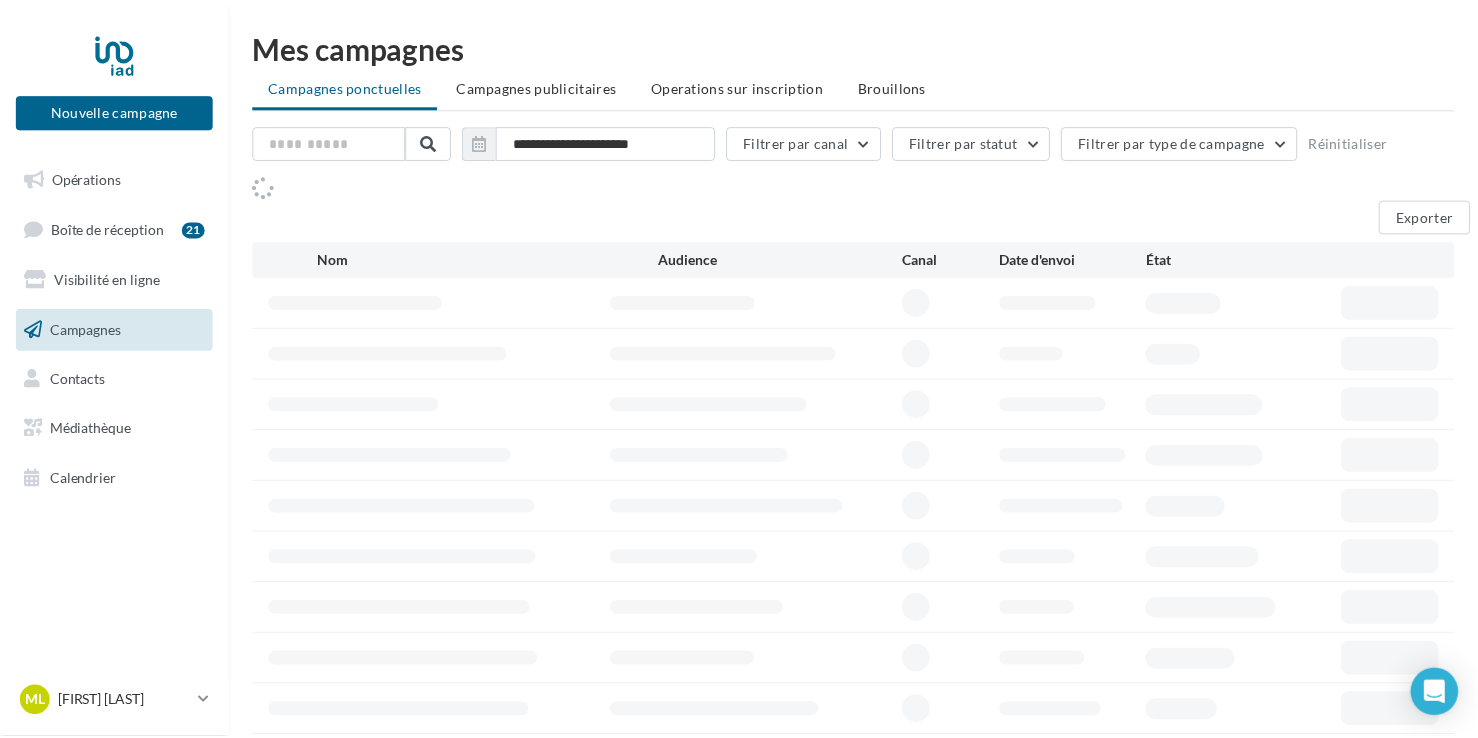 scroll, scrollTop: 0, scrollLeft: 0, axis: both 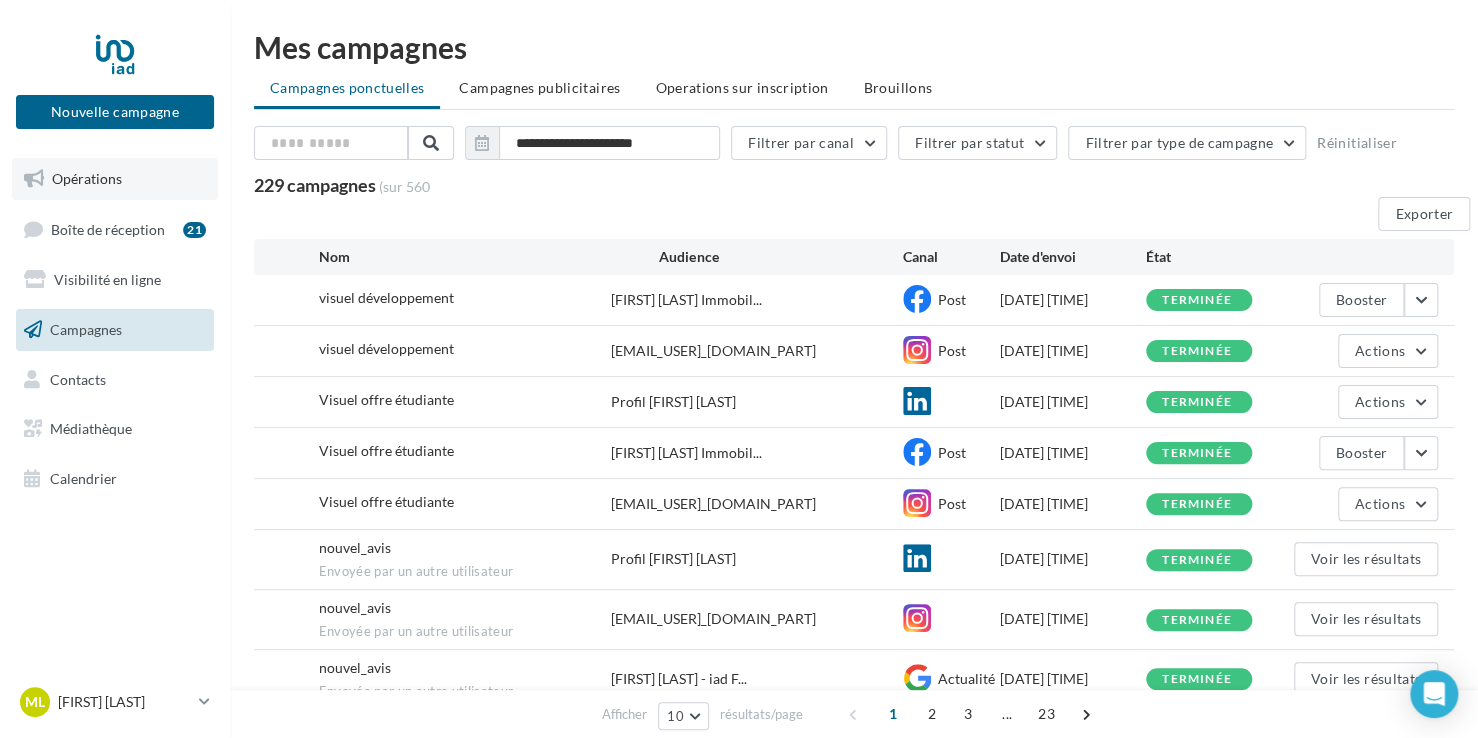 click on "Opérations" at bounding box center [87, 178] 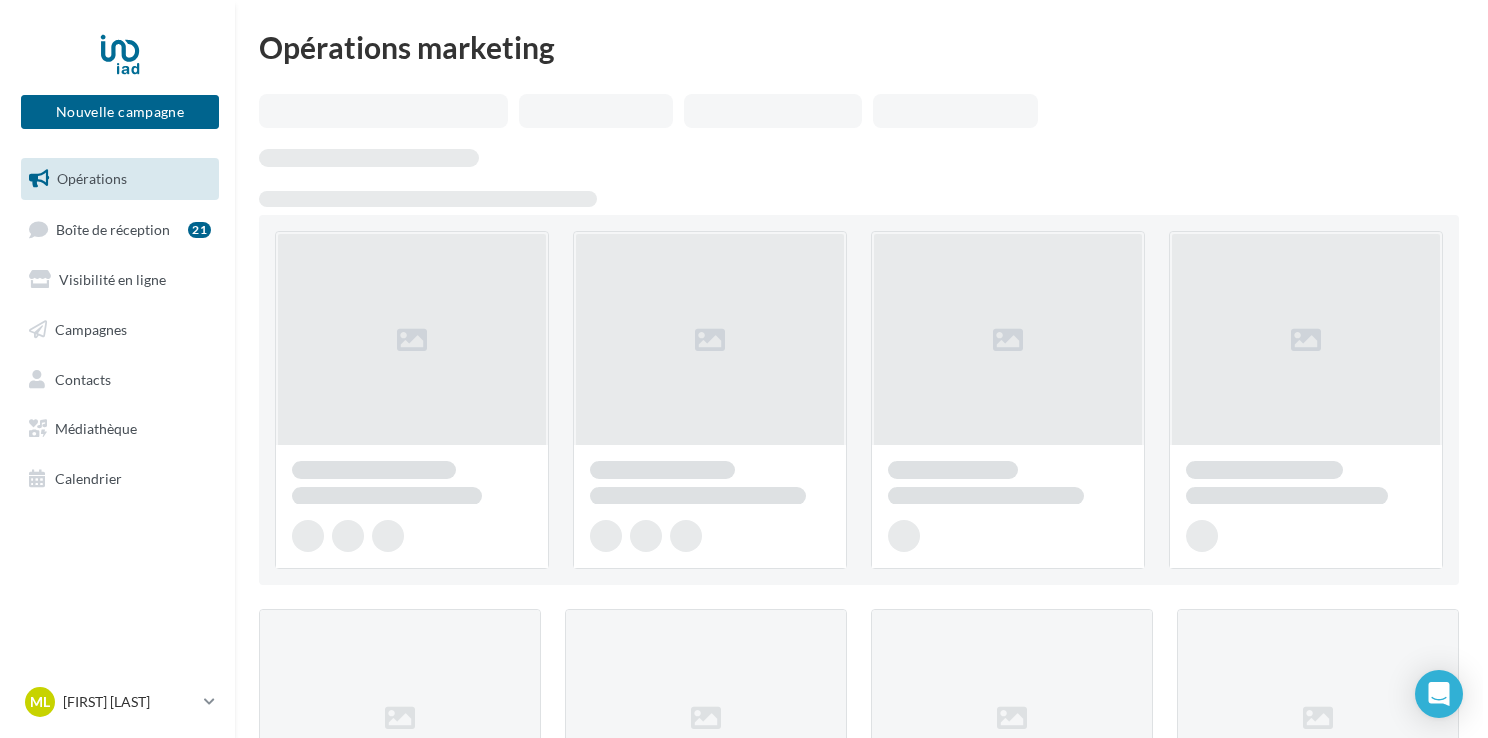 scroll, scrollTop: 0, scrollLeft: 0, axis: both 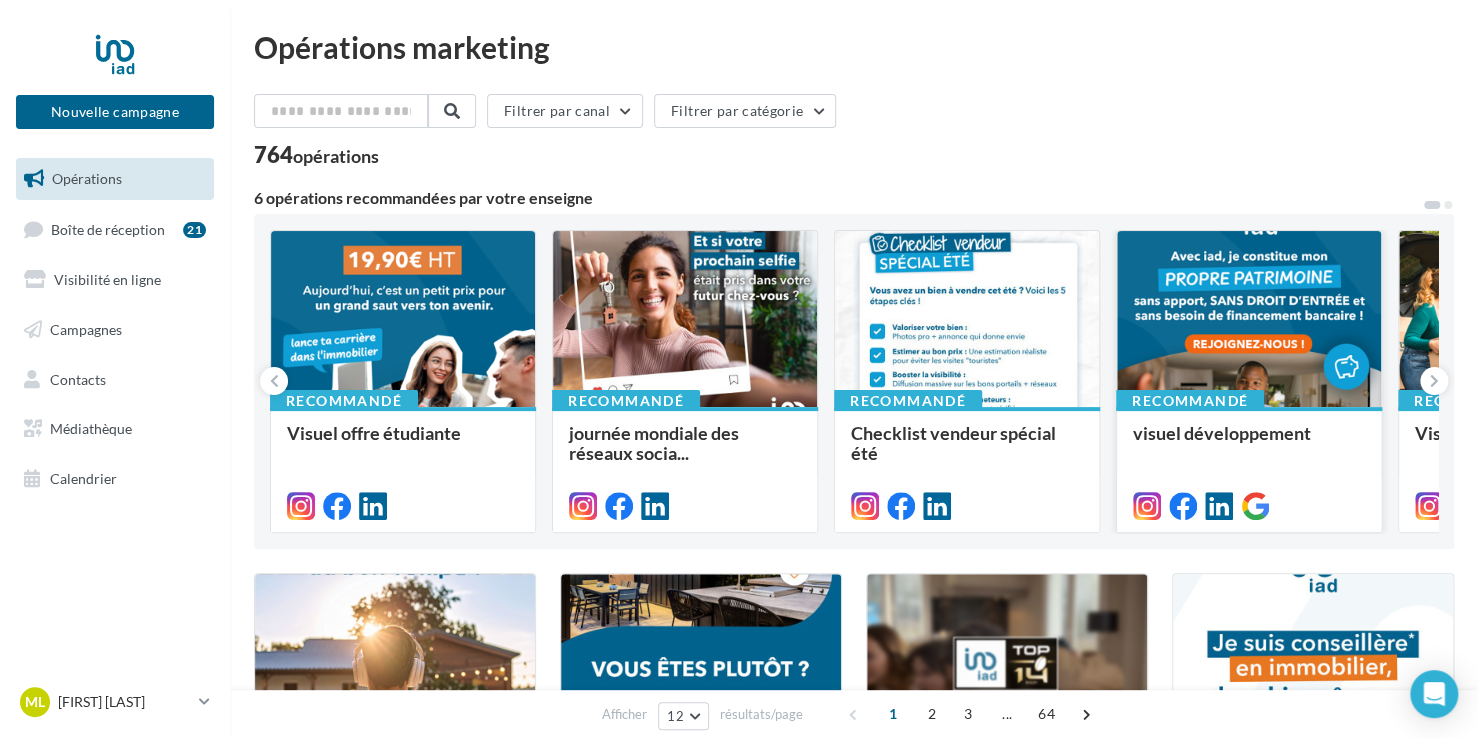 click at bounding box center [403, 320] 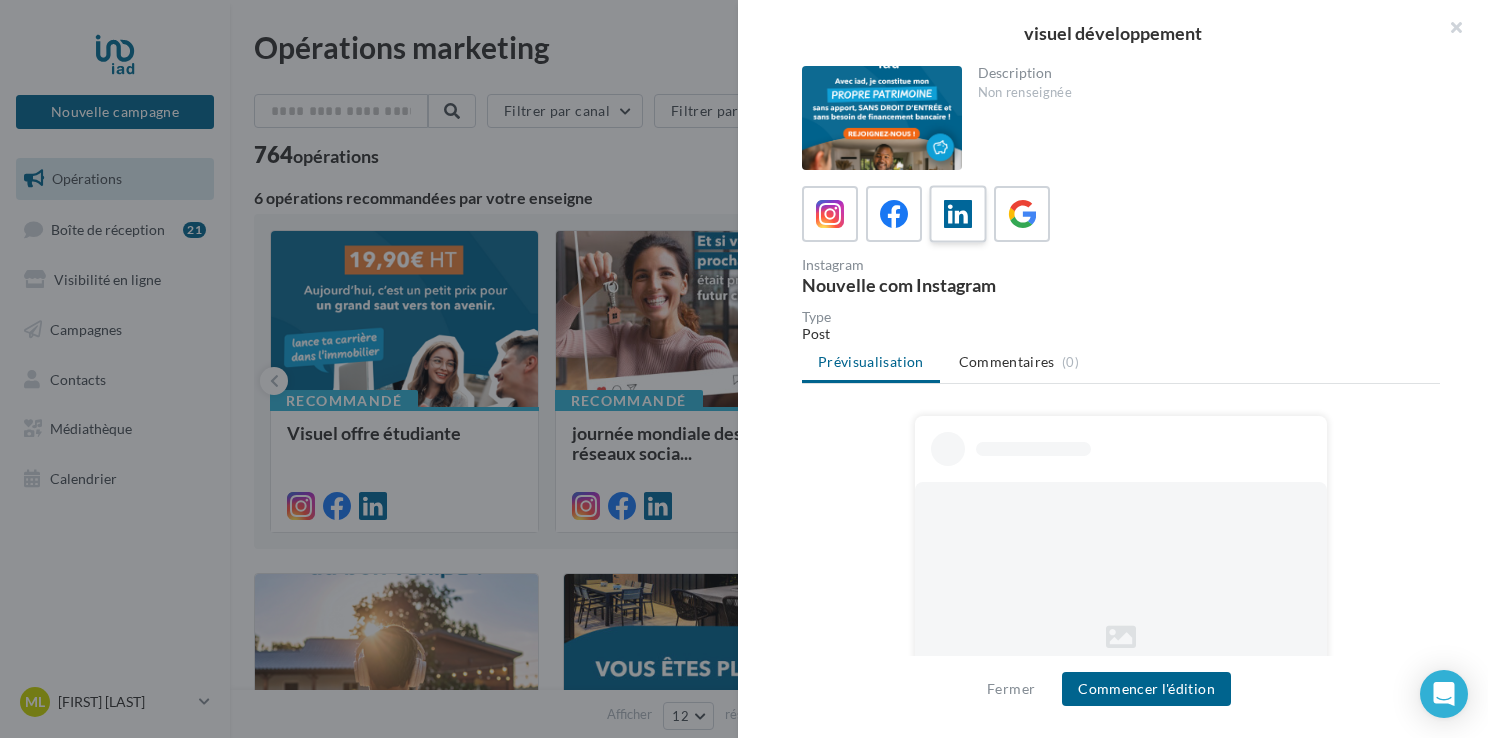 click at bounding box center [958, 214] 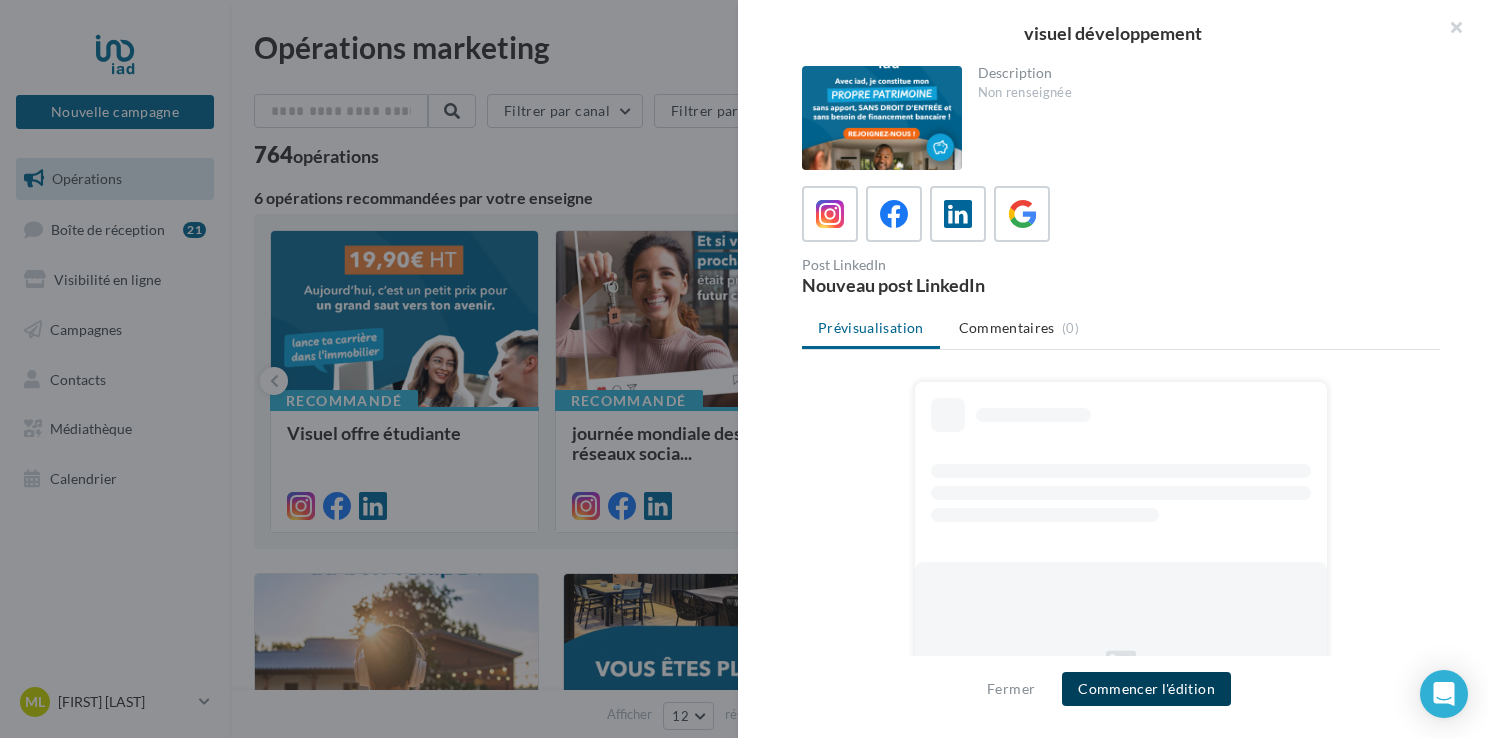 click on "Commencer l'édition" at bounding box center [1146, 689] 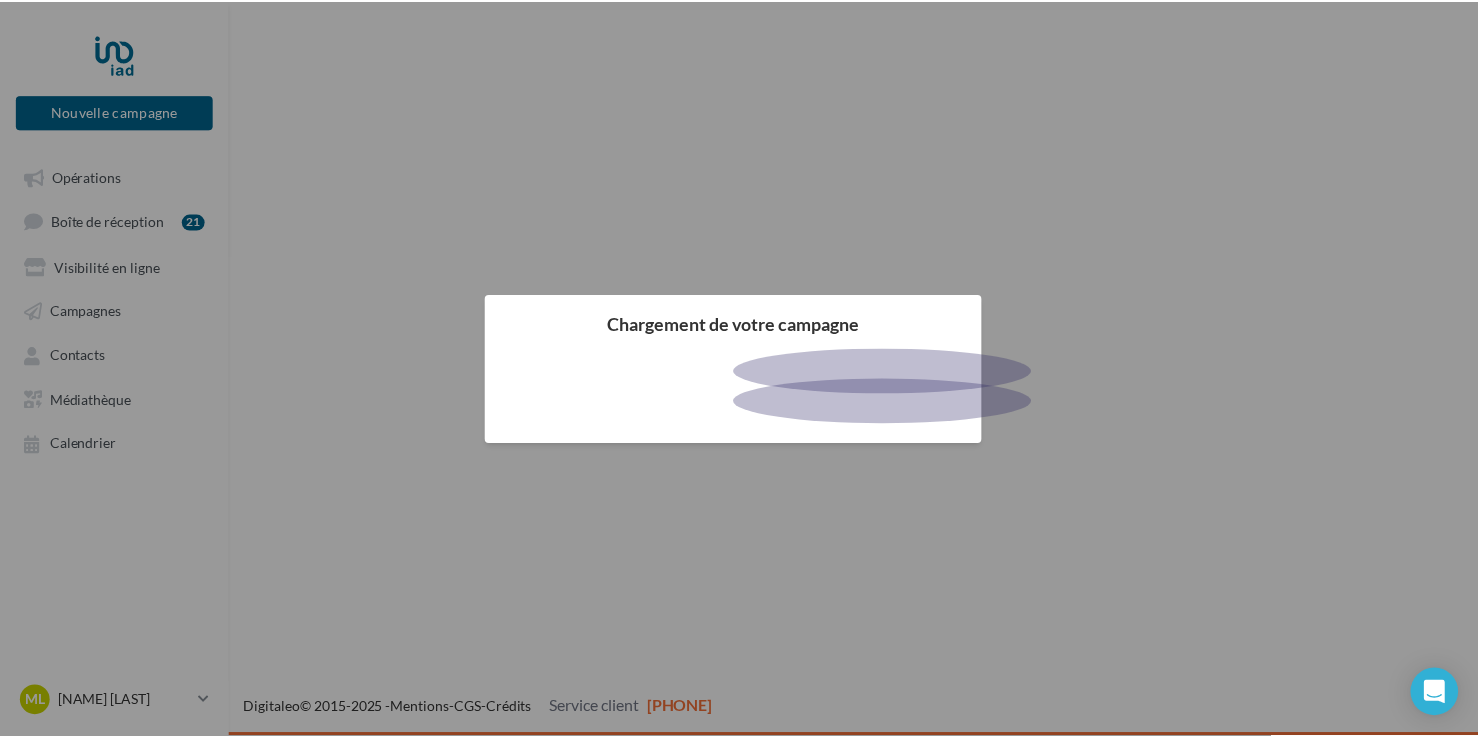 scroll, scrollTop: 0, scrollLeft: 0, axis: both 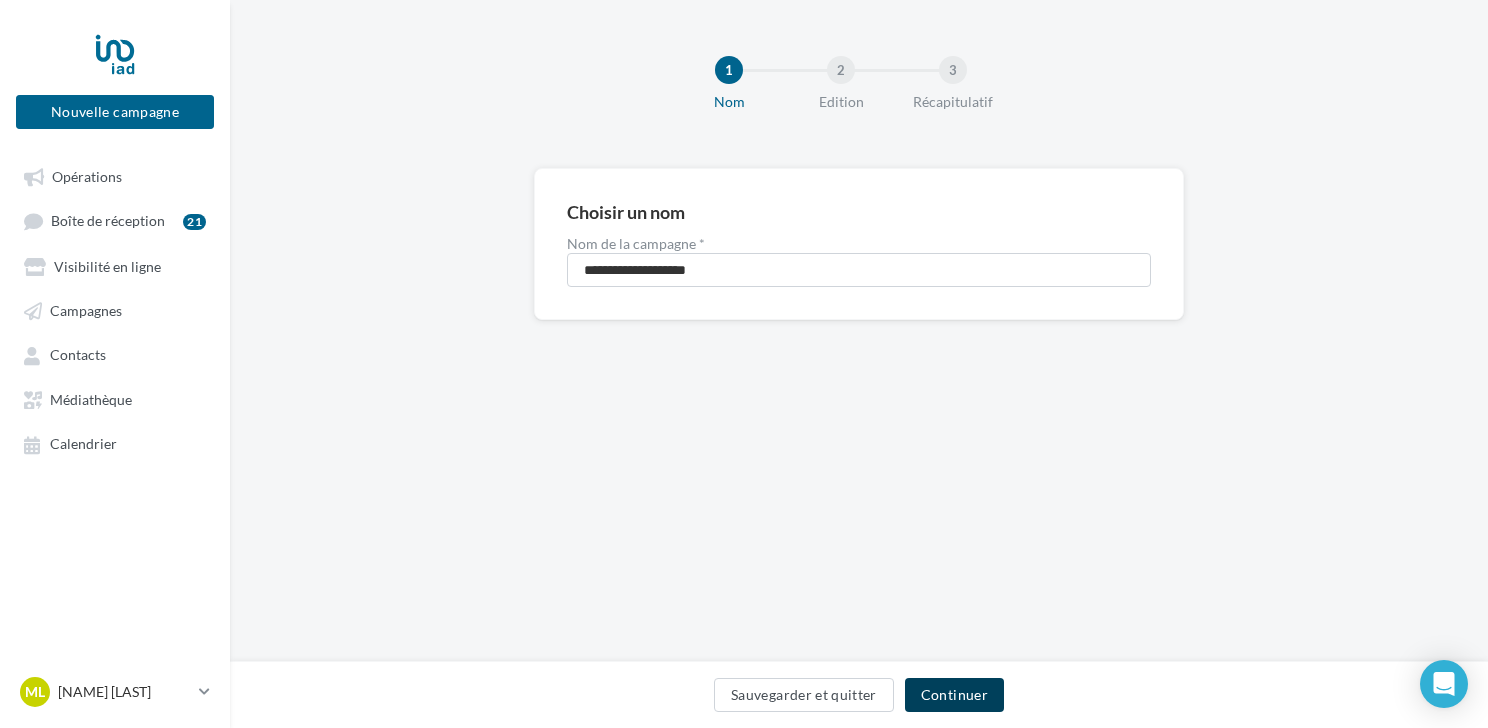 click on "Continuer" at bounding box center (954, 695) 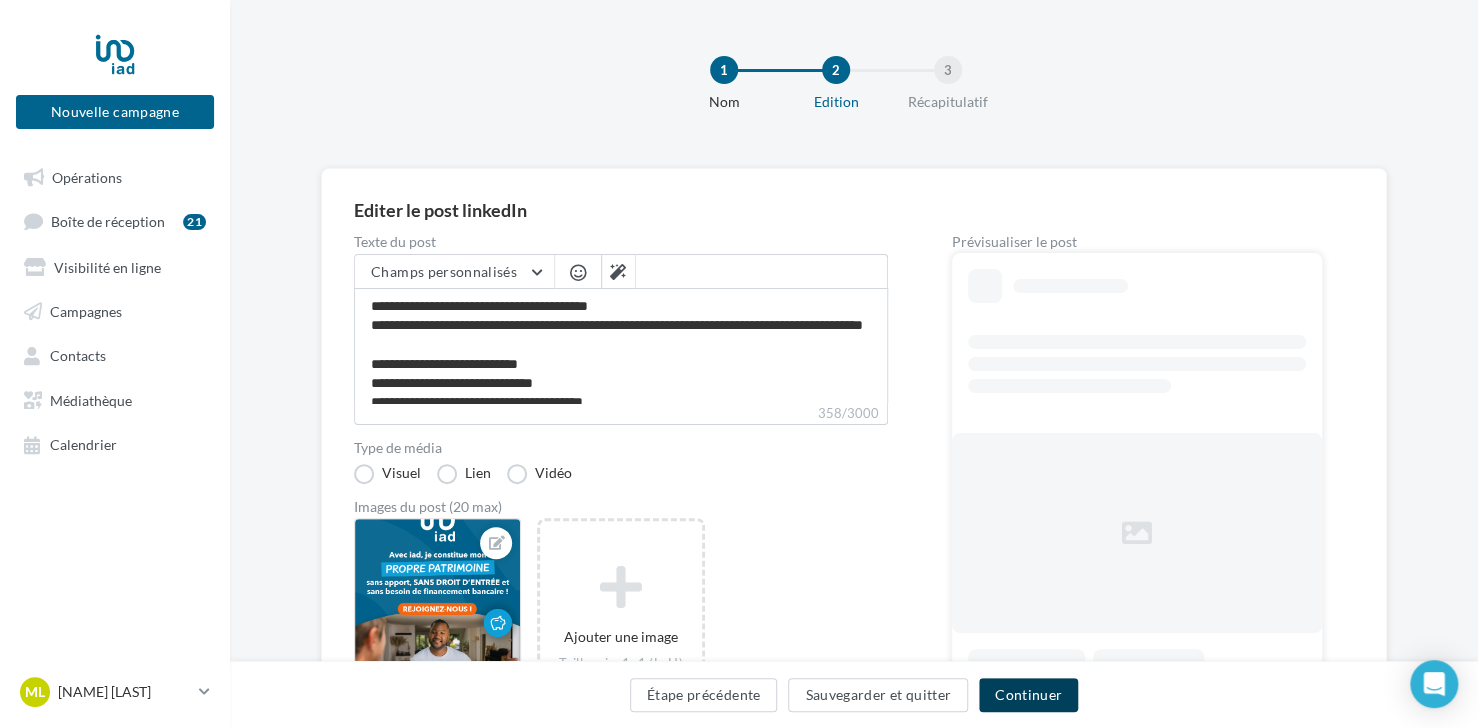 click on "Continuer" at bounding box center [1028, 695] 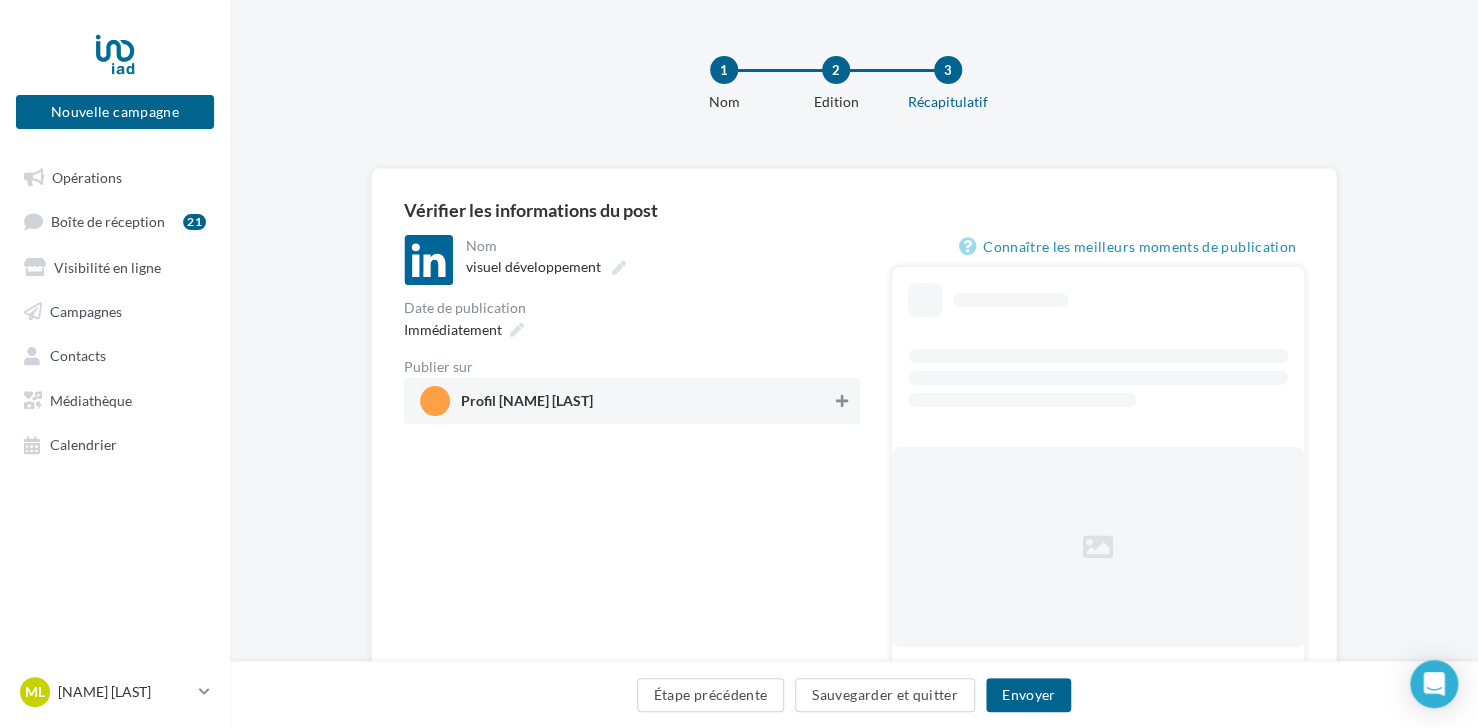 click at bounding box center (842, 401) 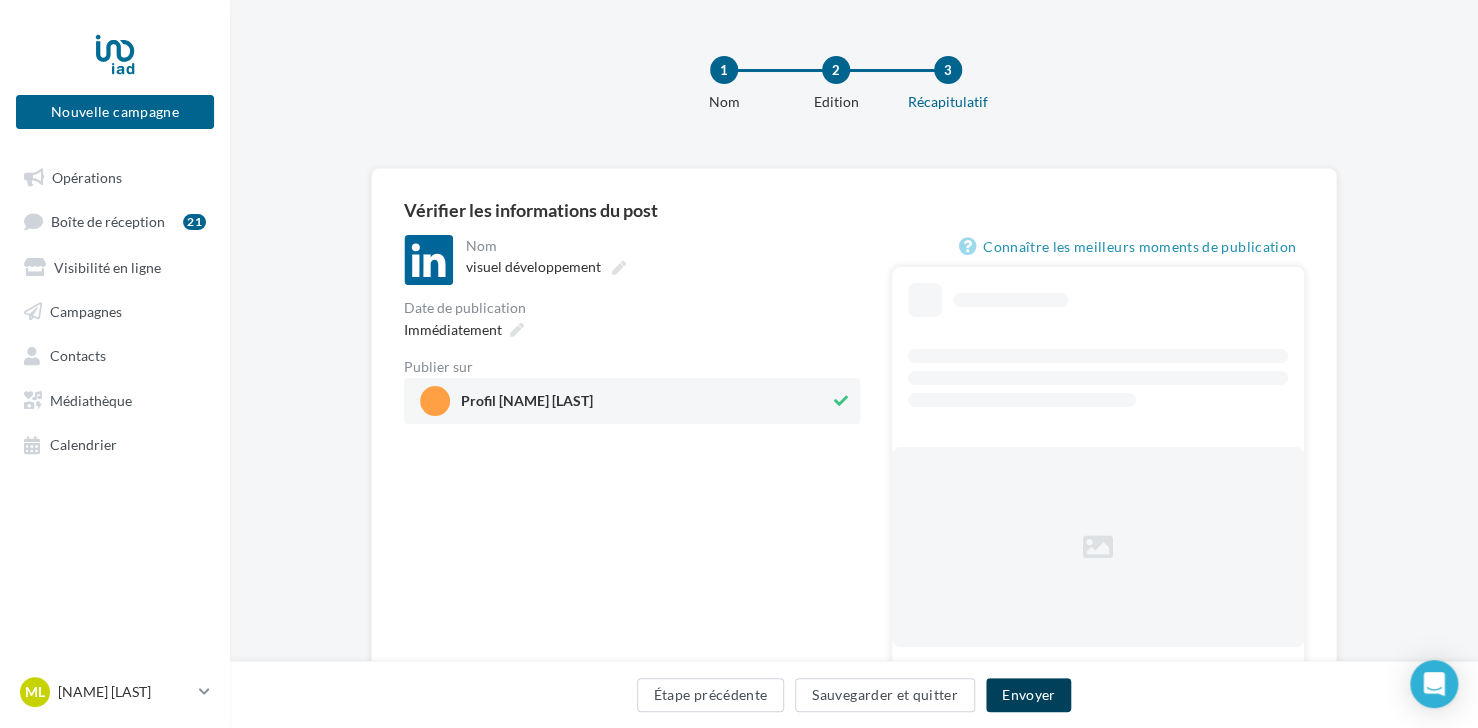 click on "Envoyer" at bounding box center (1028, 695) 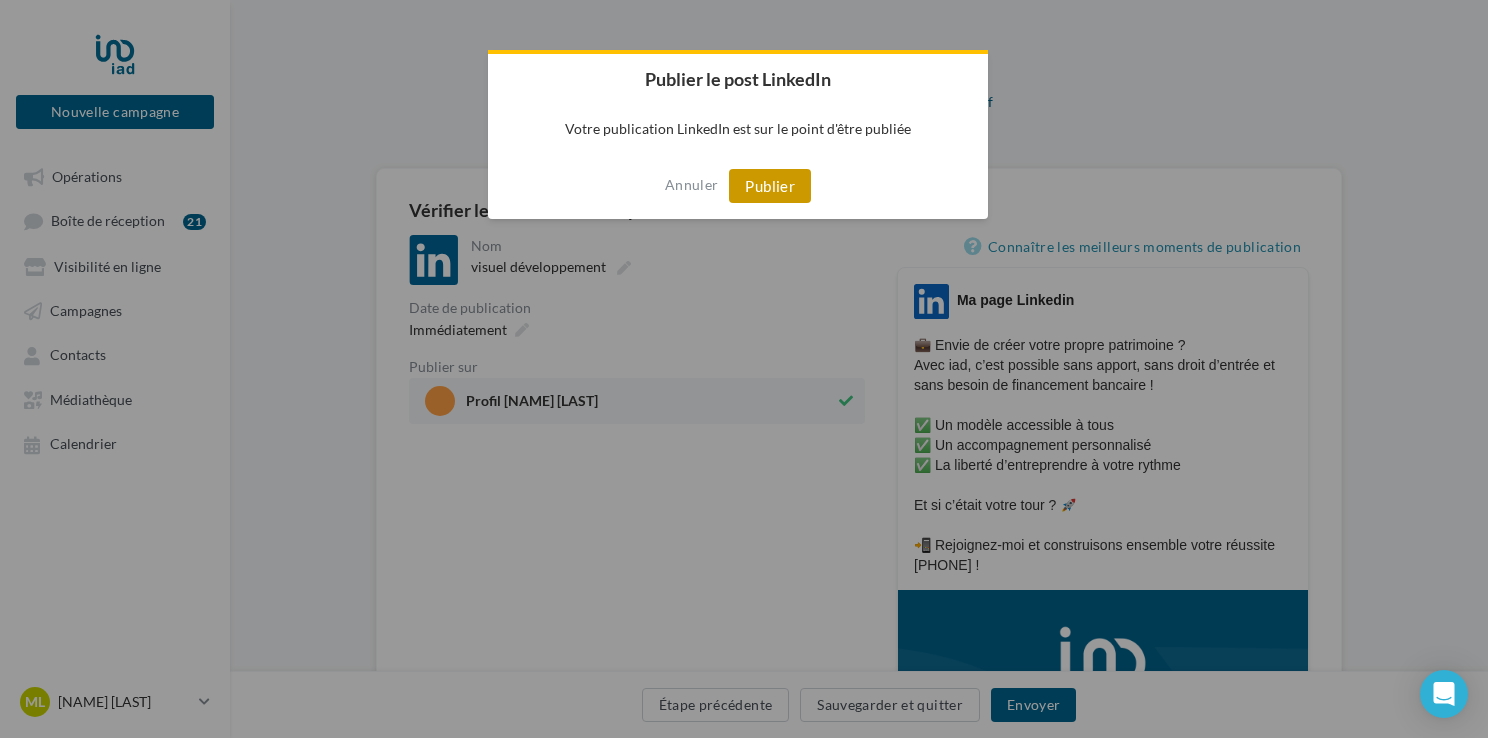 click on "Publier" at bounding box center [770, 186] 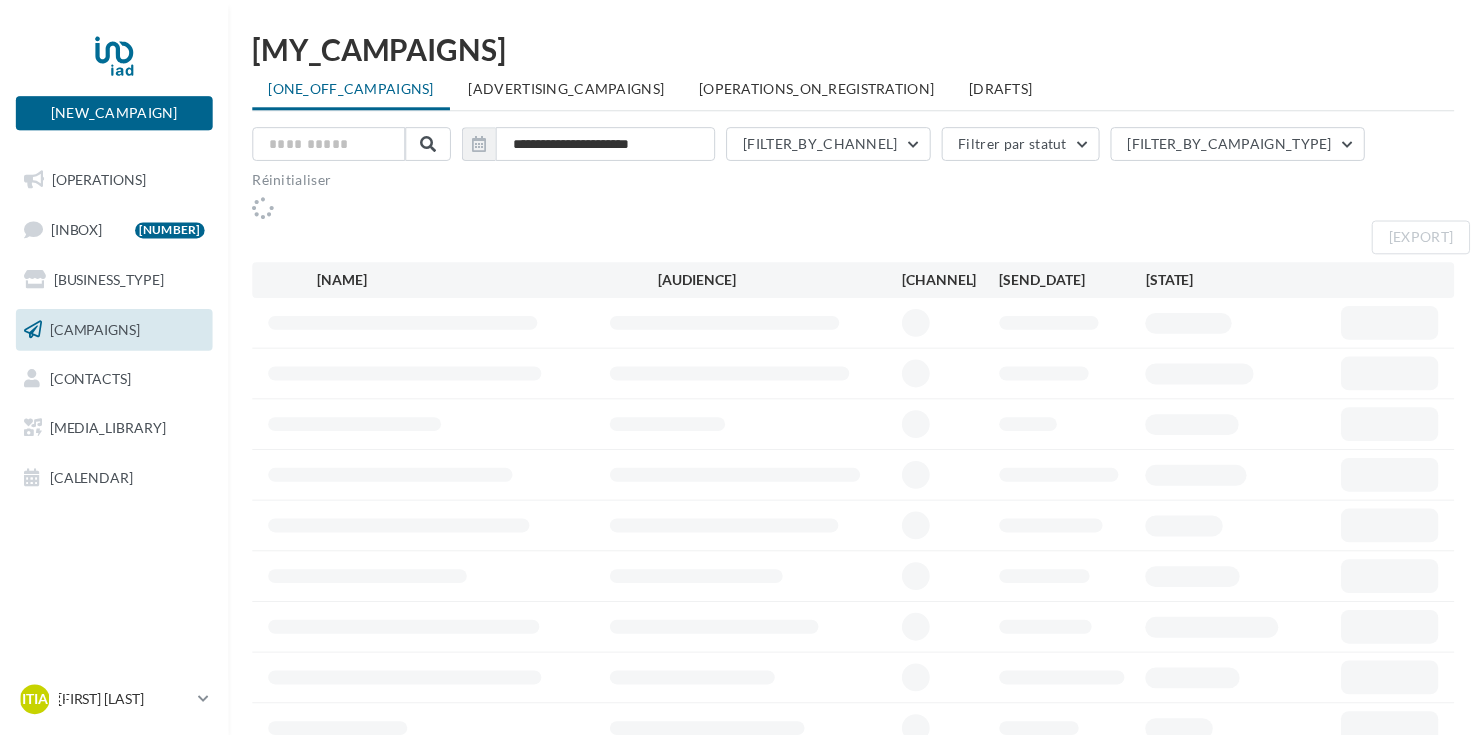 scroll, scrollTop: 0, scrollLeft: 0, axis: both 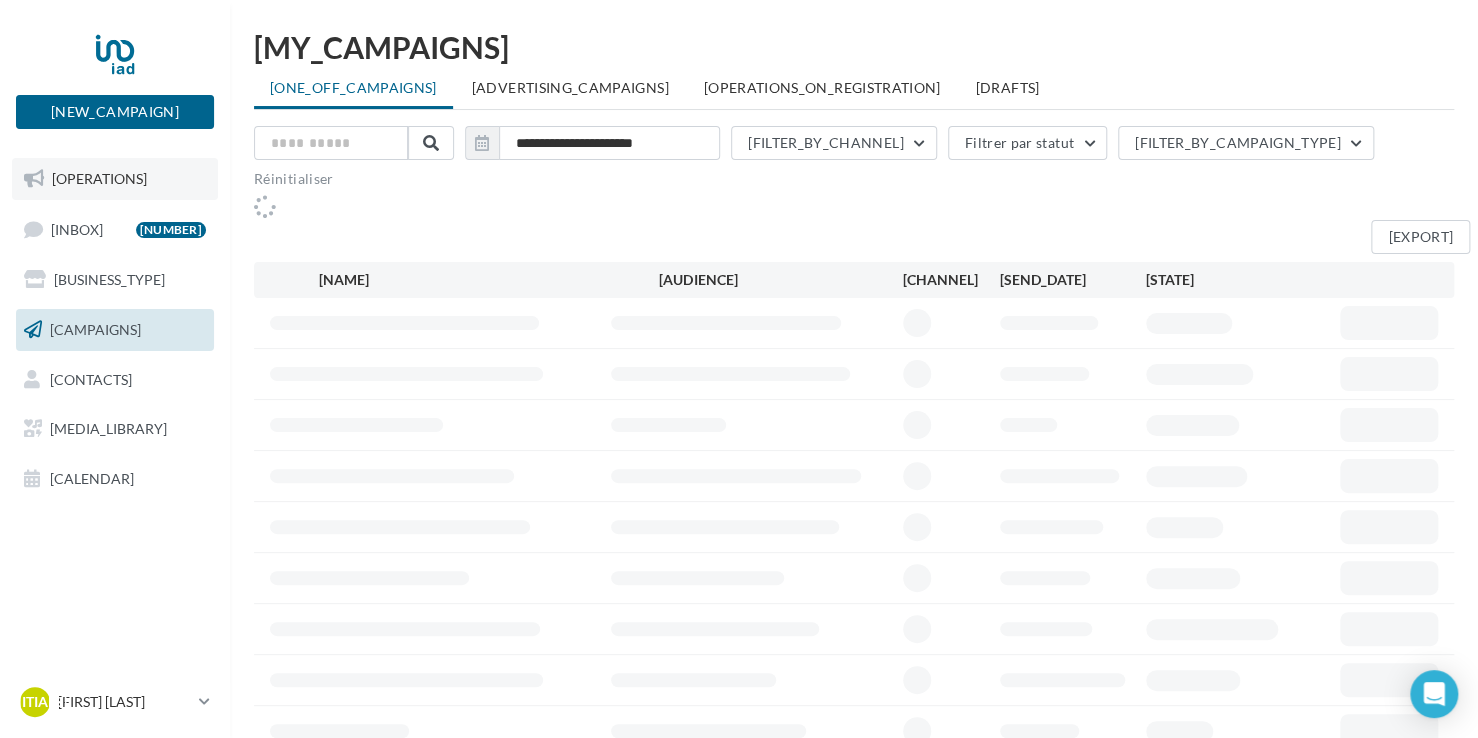 drag, startPoint x: 0, startPoint y: 0, endPoint x: 106, endPoint y: 174, distance: 203.74493 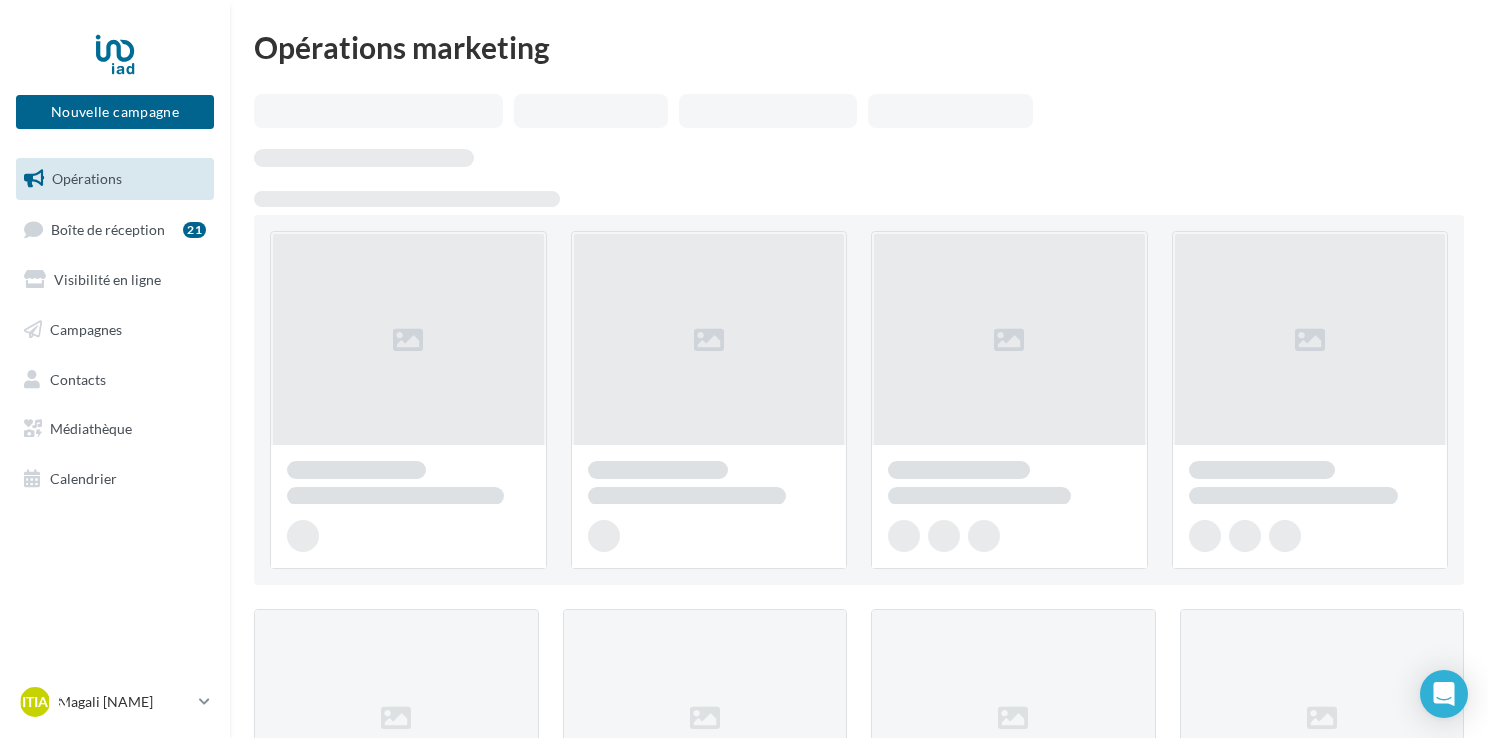 scroll, scrollTop: 0, scrollLeft: 0, axis: both 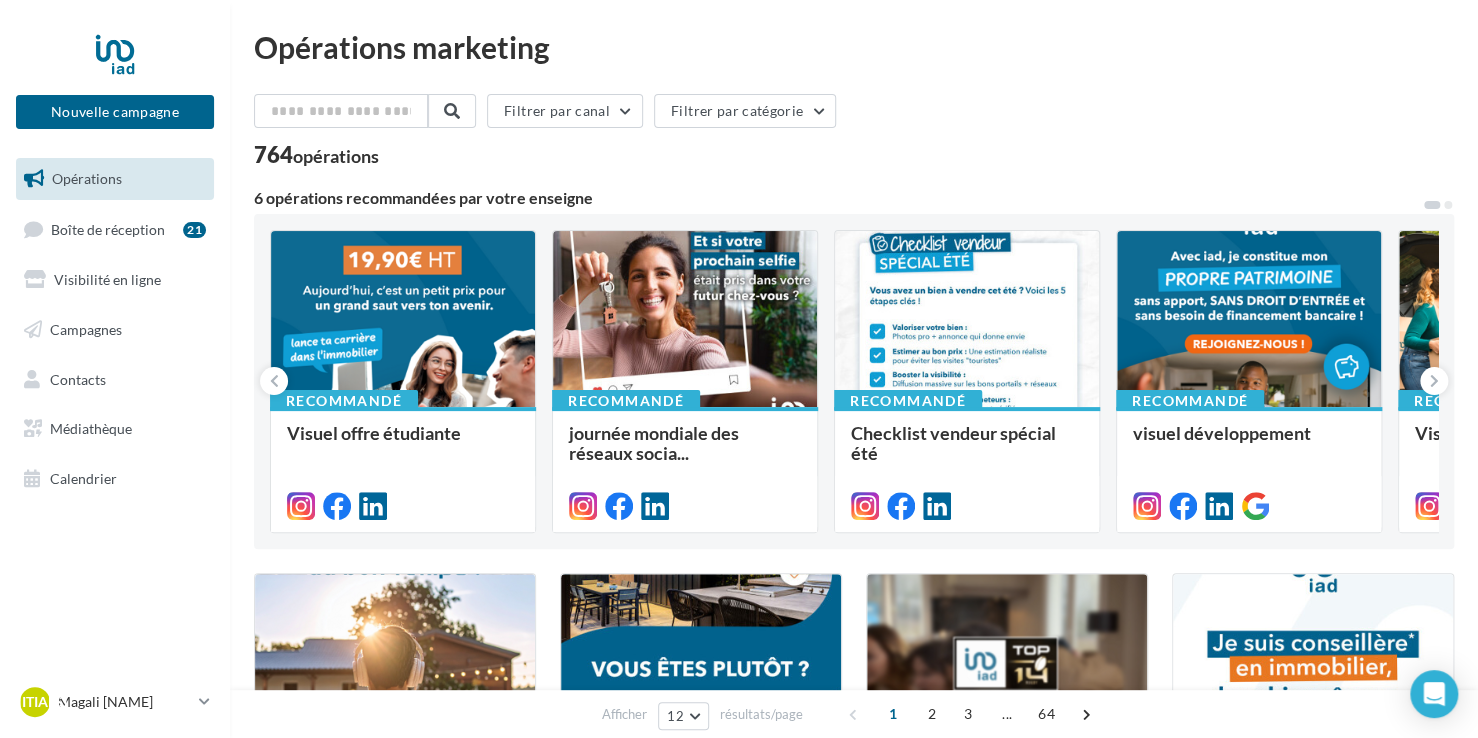 click at bounding box center (403, 320) 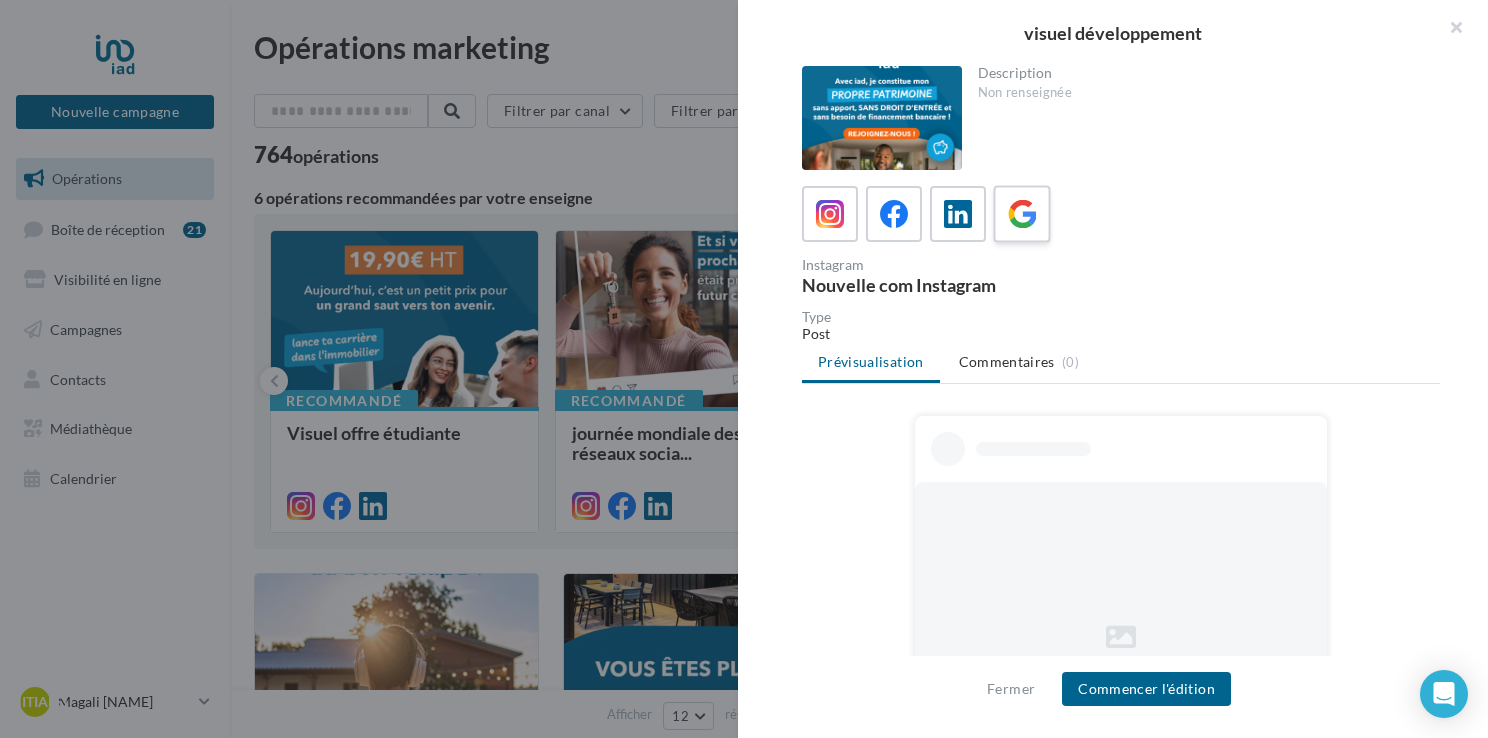 click at bounding box center [1022, 214] 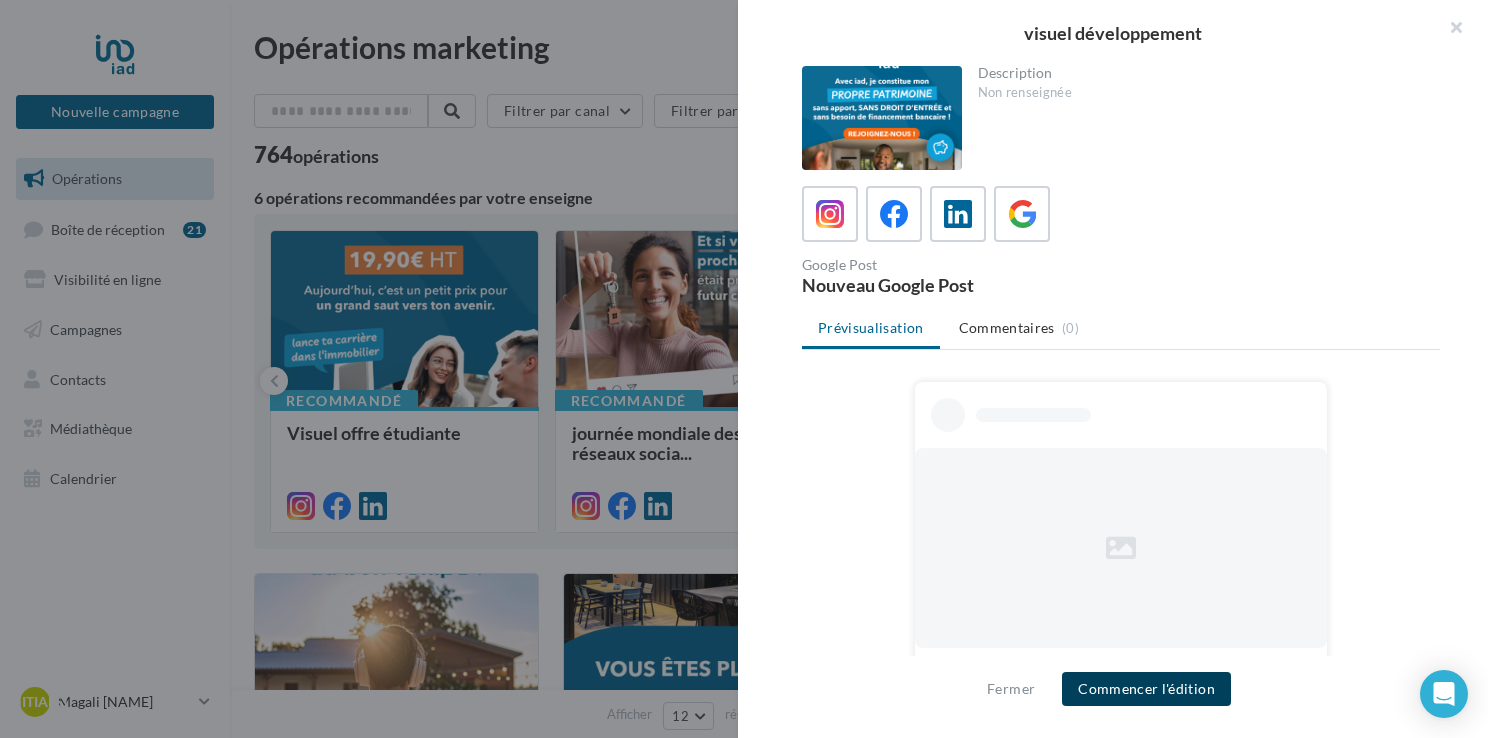 click on "Commencer l'édition" at bounding box center [1146, 689] 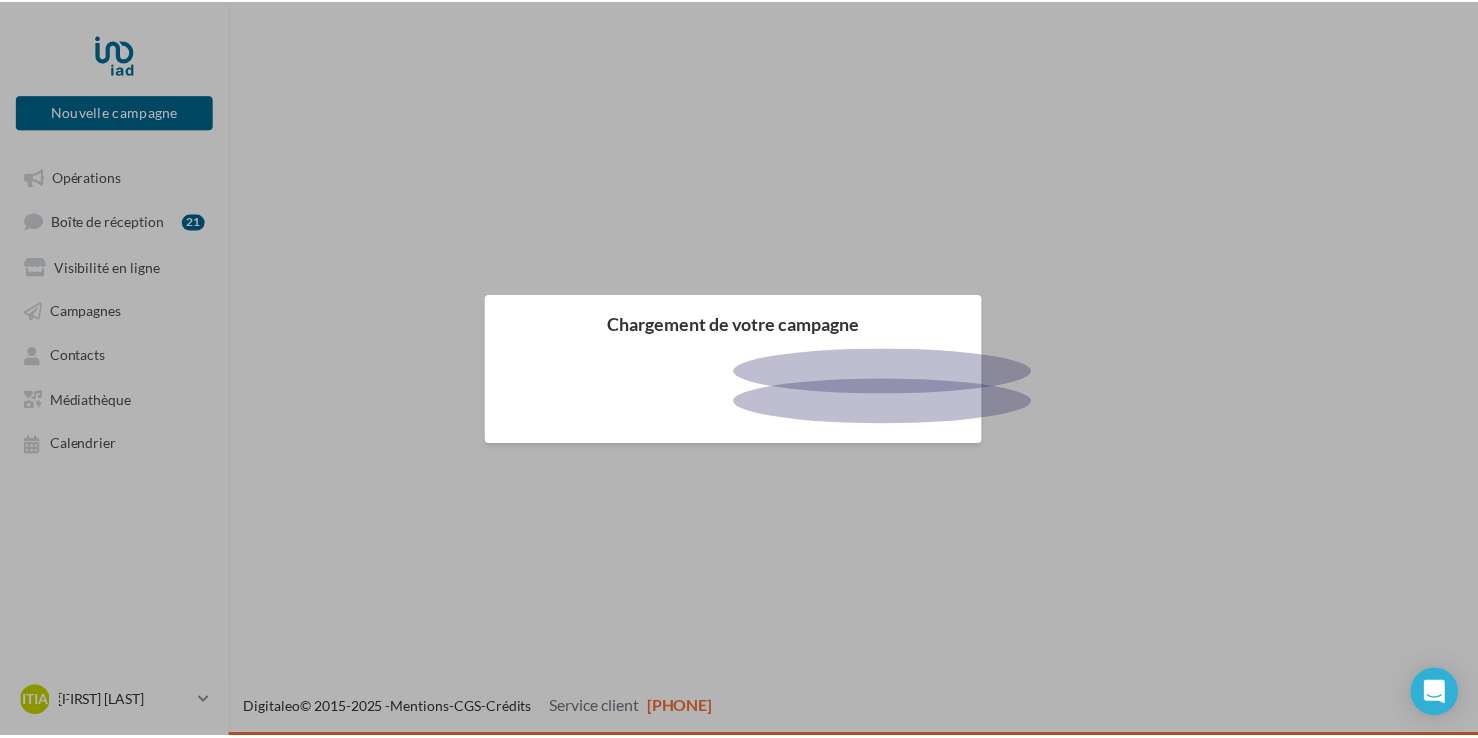 scroll, scrollTop: 0, scrollLeft: 0, axis: both 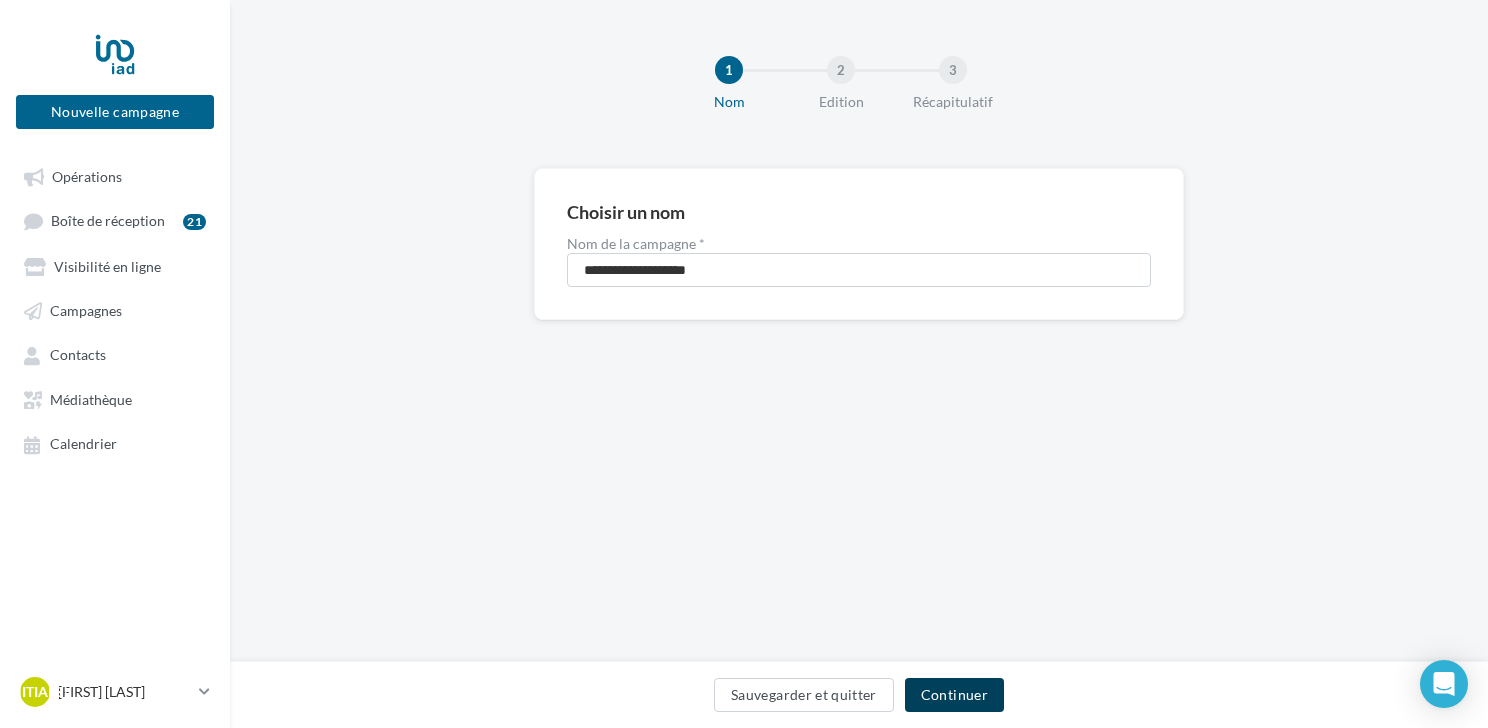 click on "Continuer" at bounding box center [954, 695] 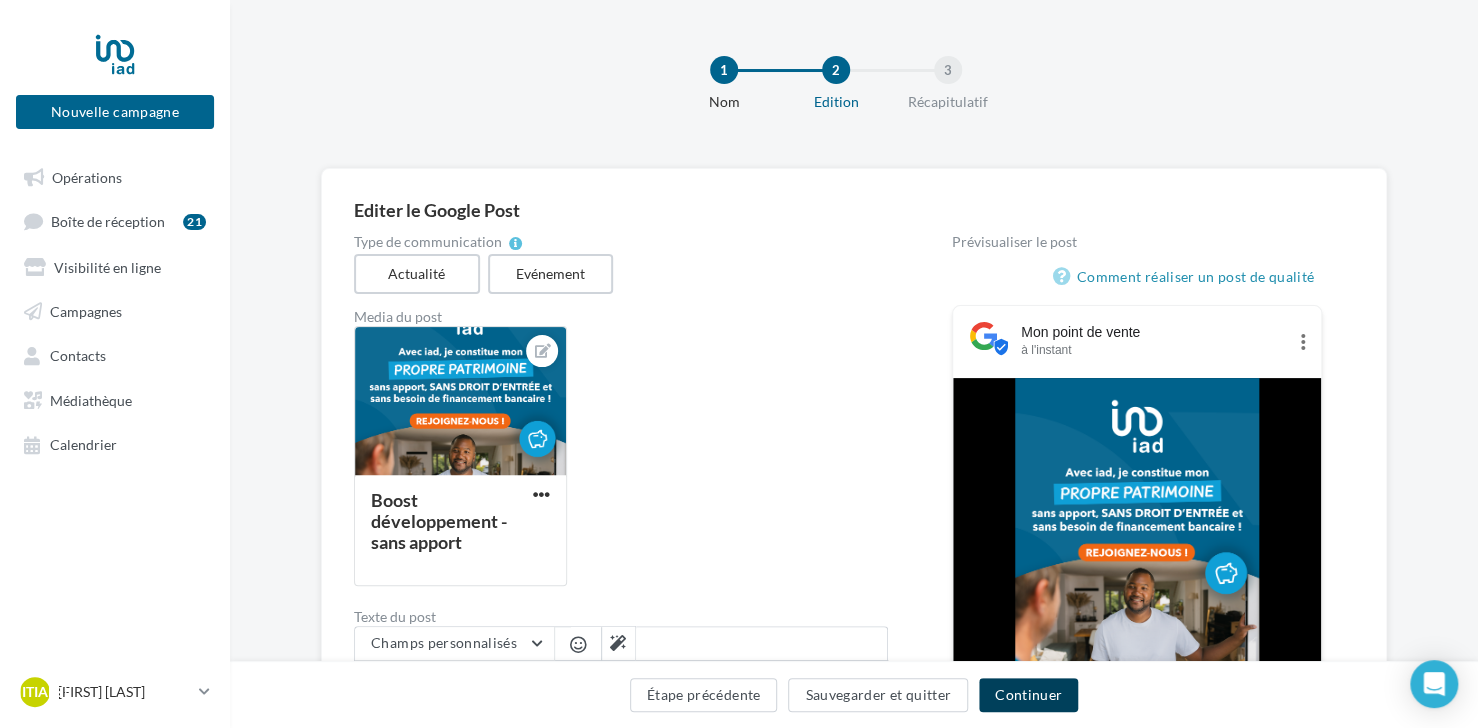 click on "Continuer" at bounding box center (1028, 695) 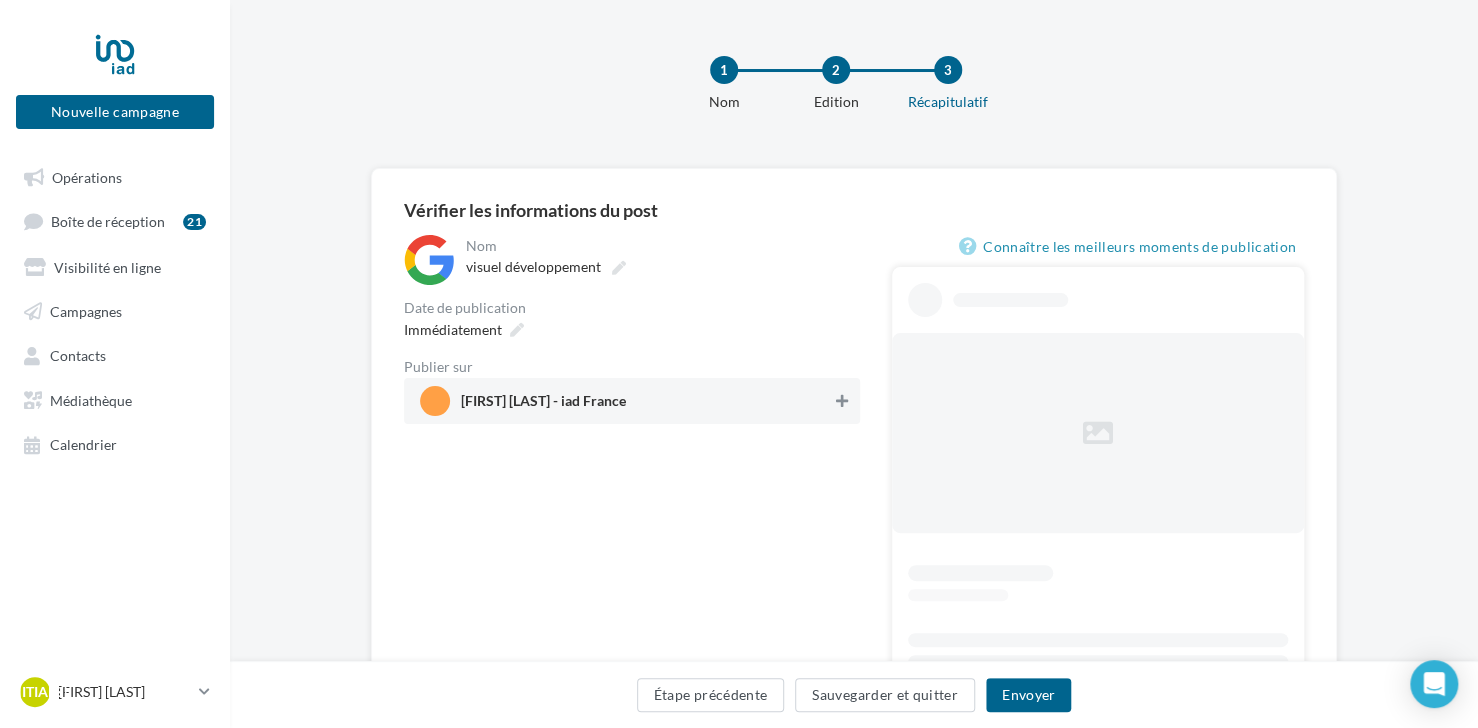 click at bounding box center (842, 401) 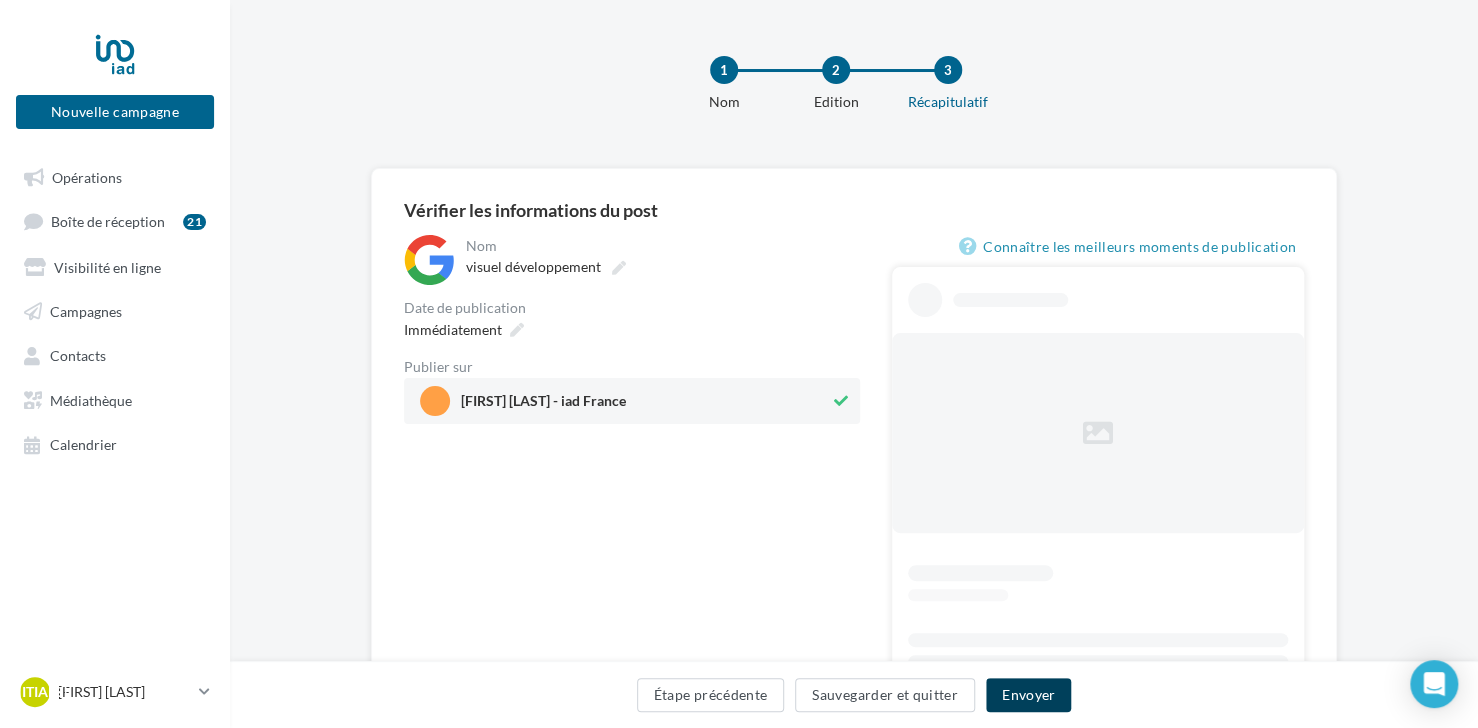 click on "Envoyer" at bounding box center (1028, 695) 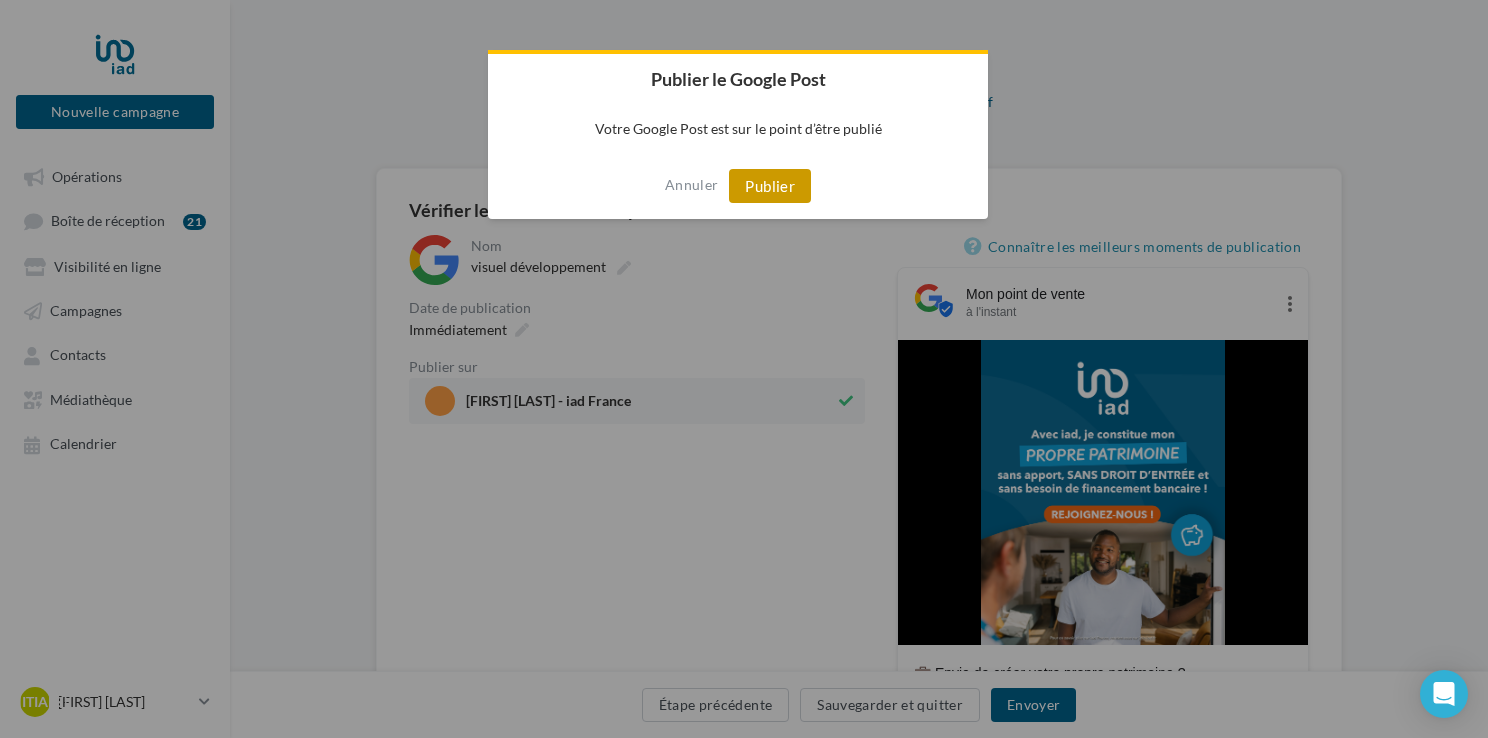 click on "Publier" at bounding box center (770, 186) 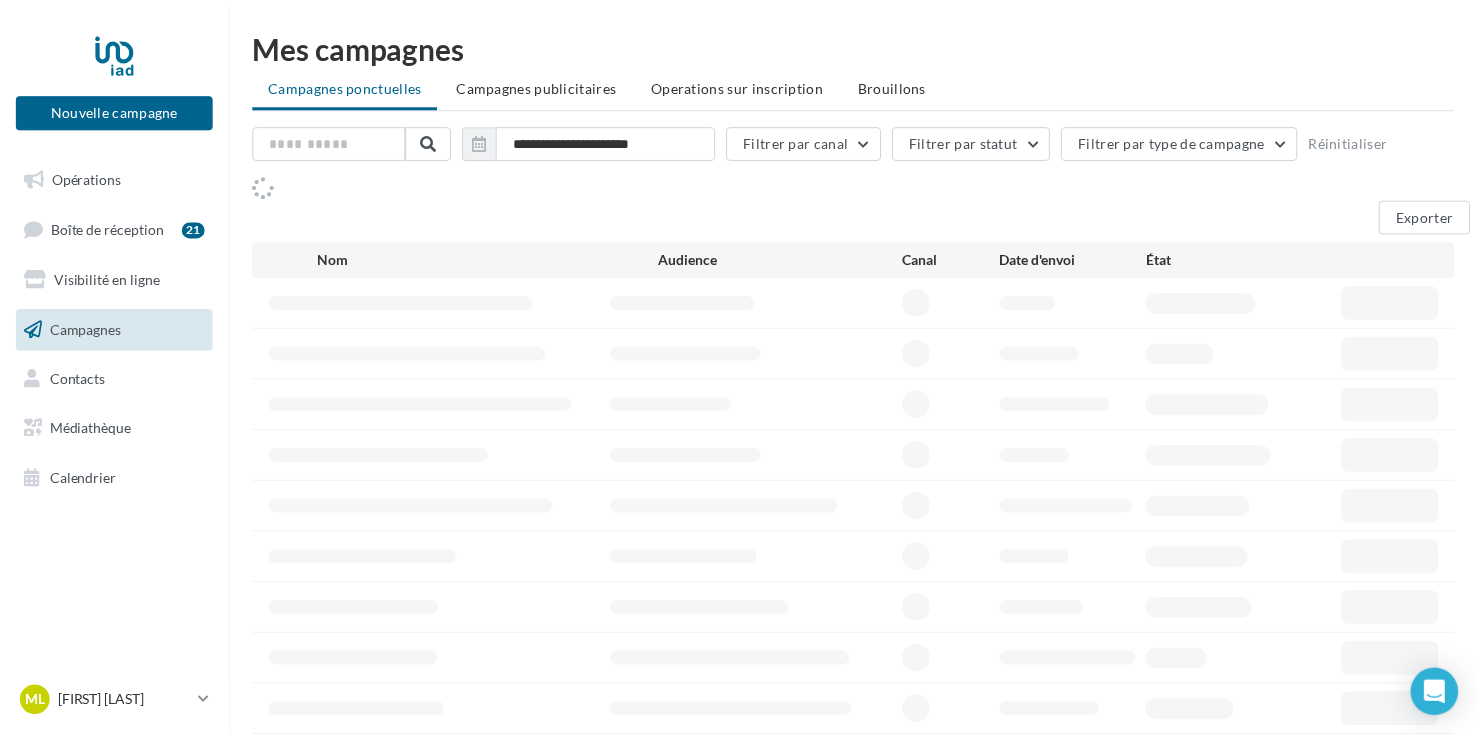 scroll, scrollTop: 0, scrollLeft: 0, axis: both 